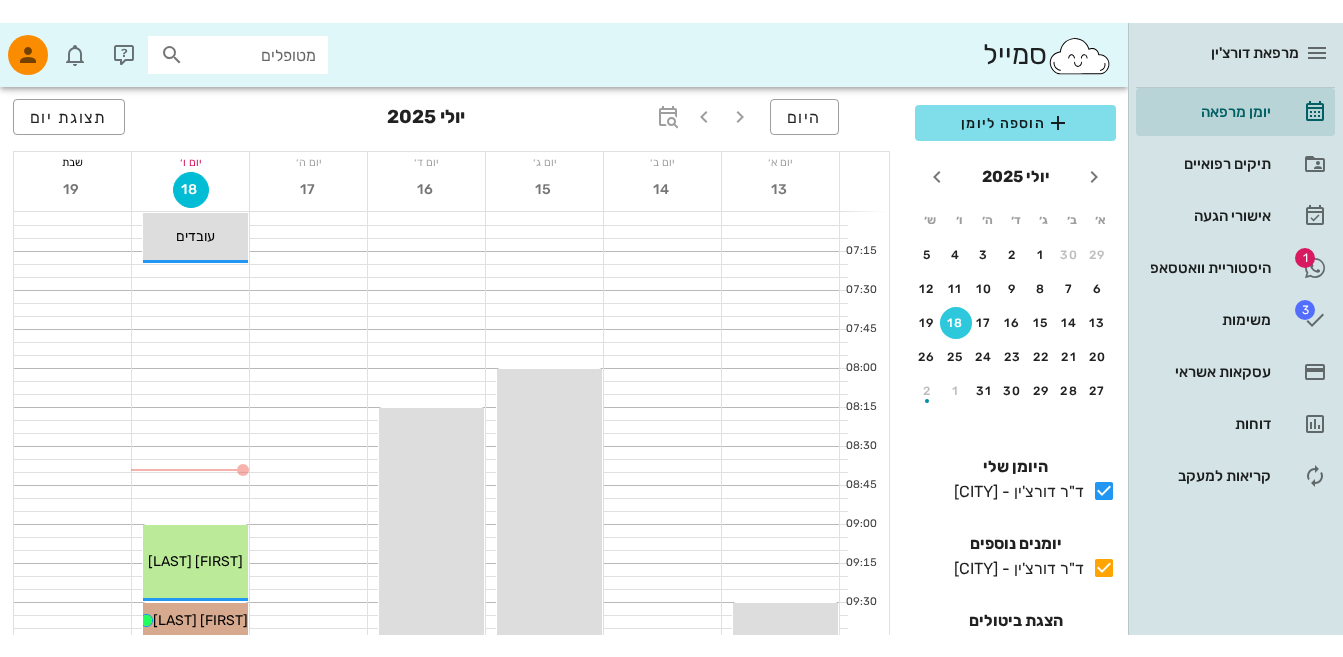 scroll, scrollTop: 0, scrollLeft: 0, axis: both 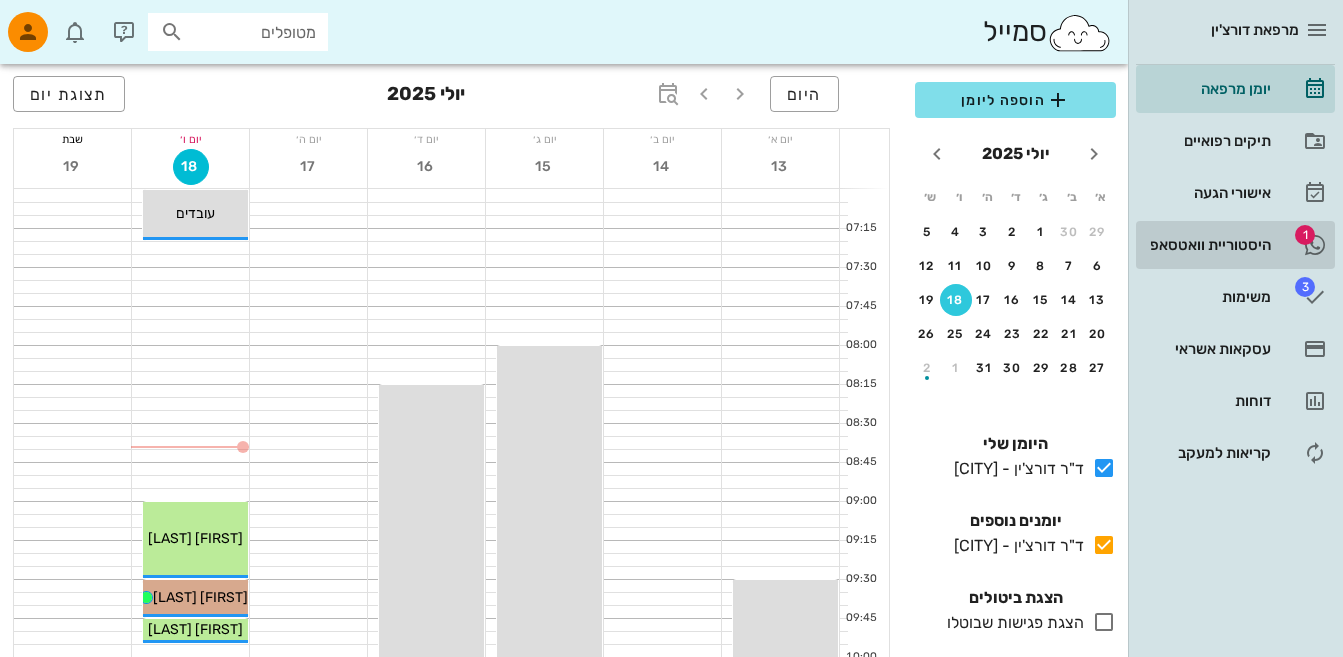 click on "היסטוריית וואטסאפ" at bounding box center [1207, 245] 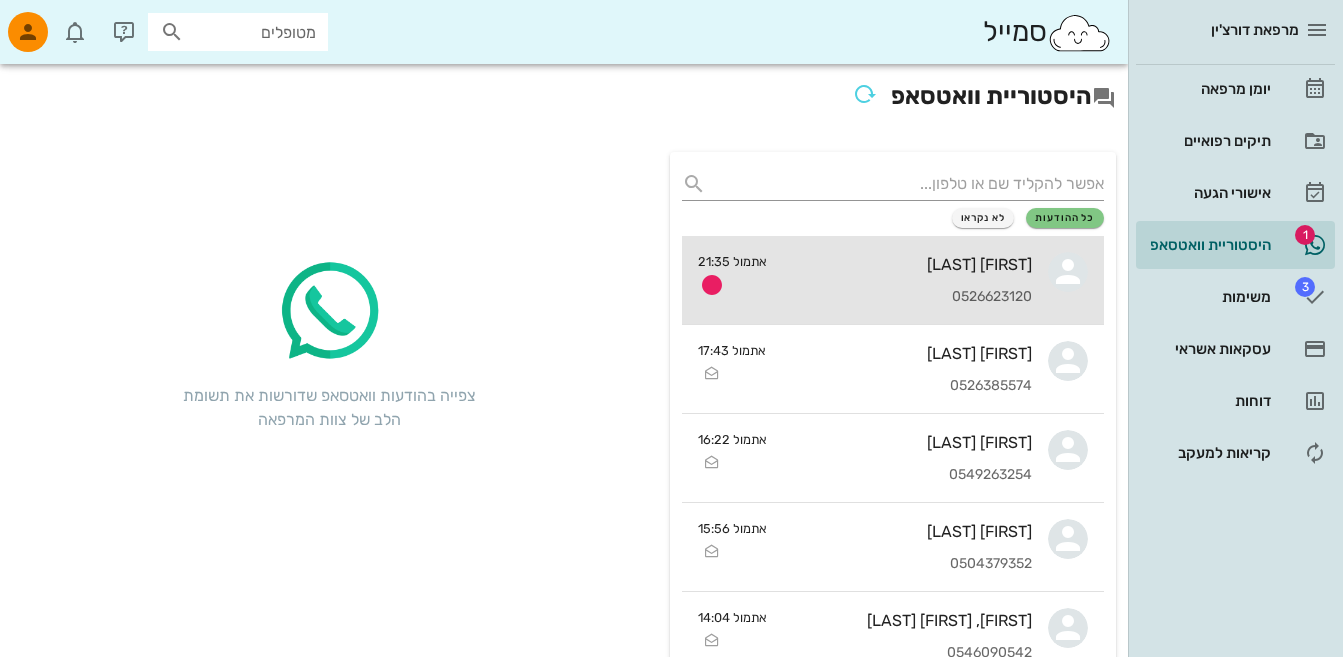 click on "[FIRST] [LAST]" at bounding box center [907, 264] 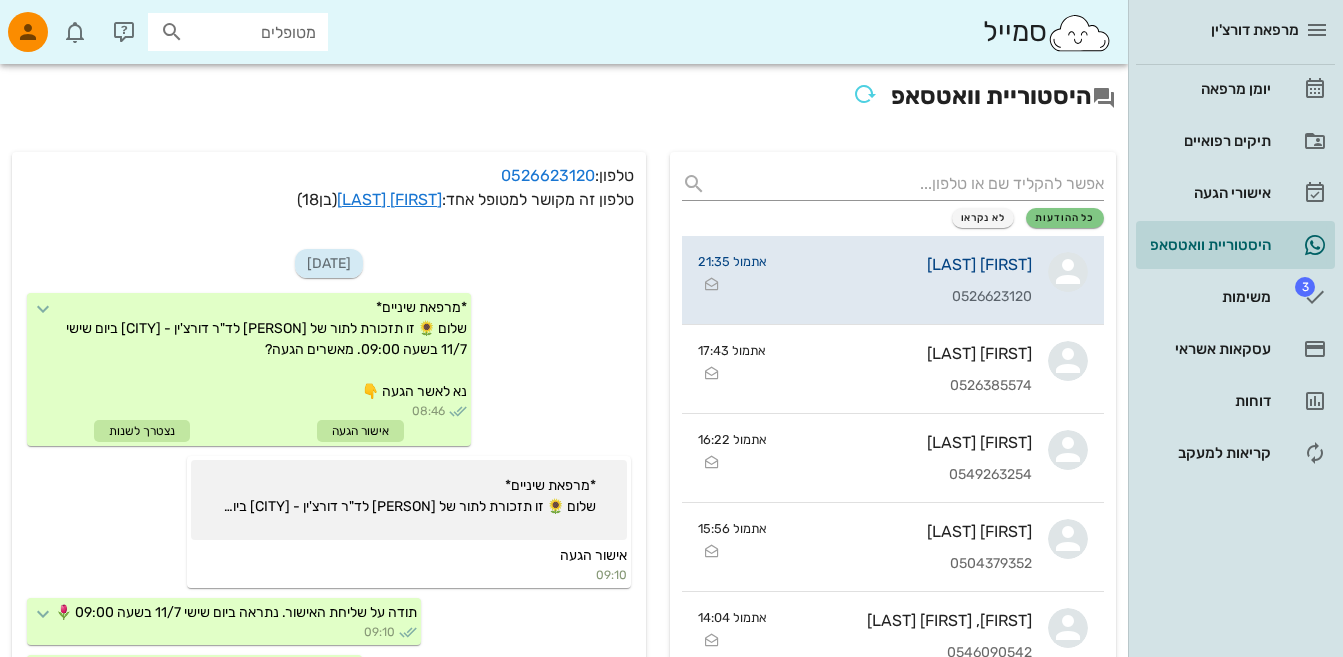scroll, scrollTop: 618, scrollLeft: 0, axis: vertical 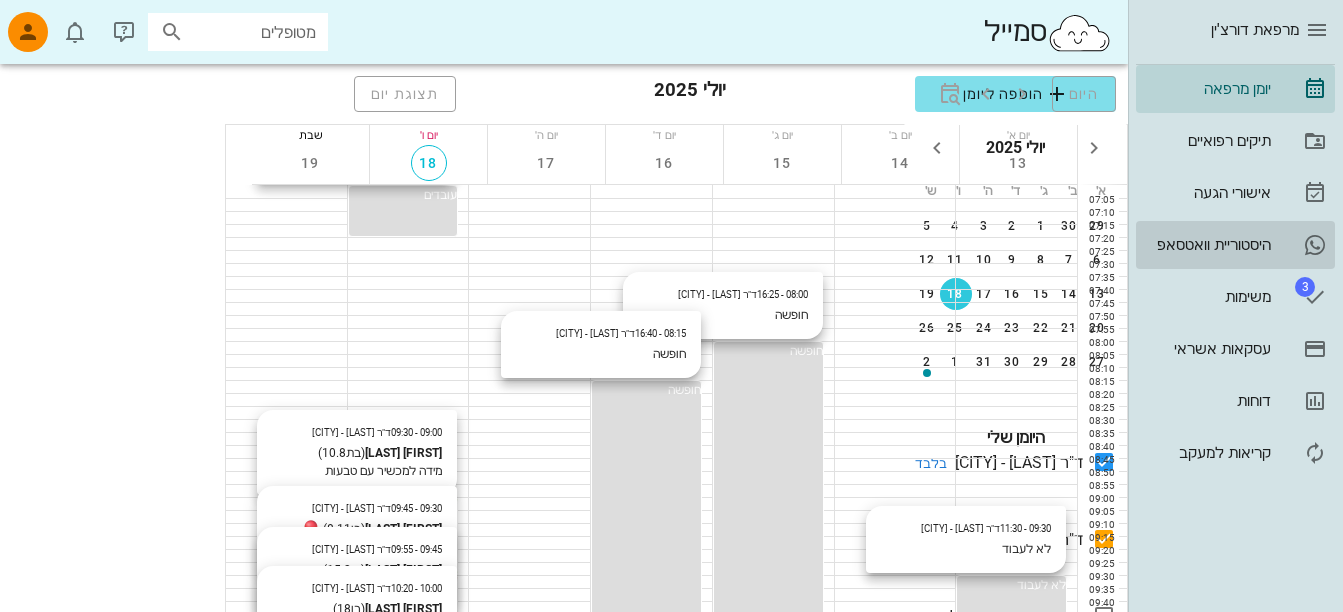 click on "היסטוריית וואטסאפ" at bounding box center [1207, 245] 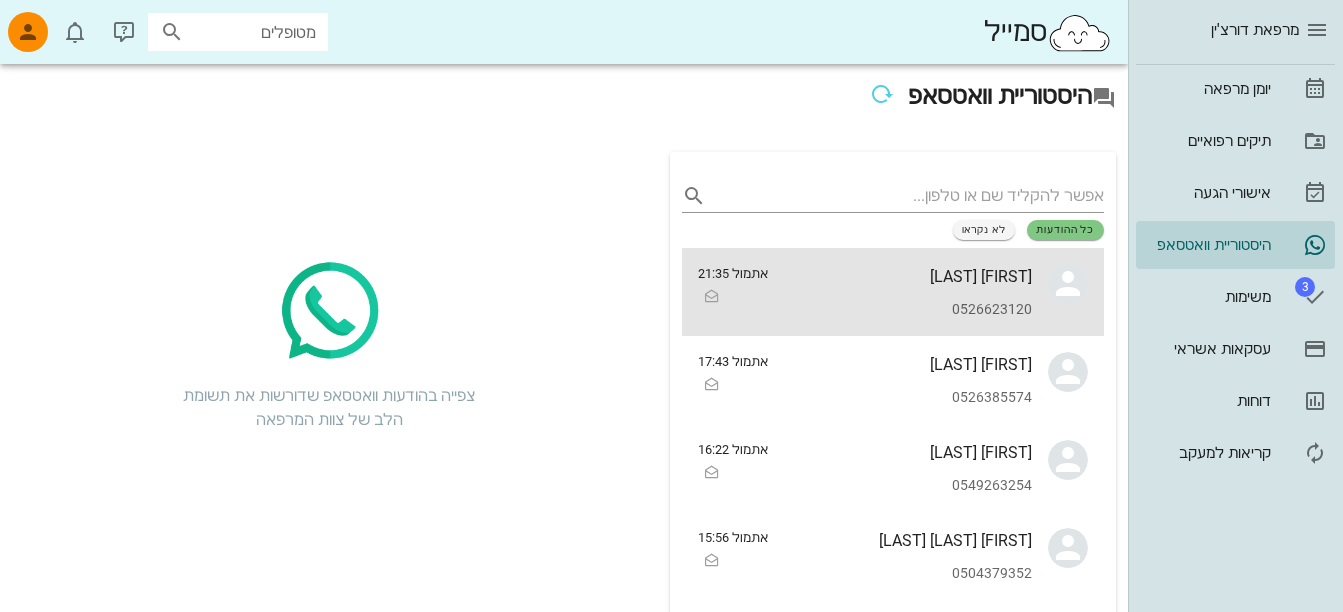 click on "[FIRST] [LAST]" at bounding box center (908, 276) 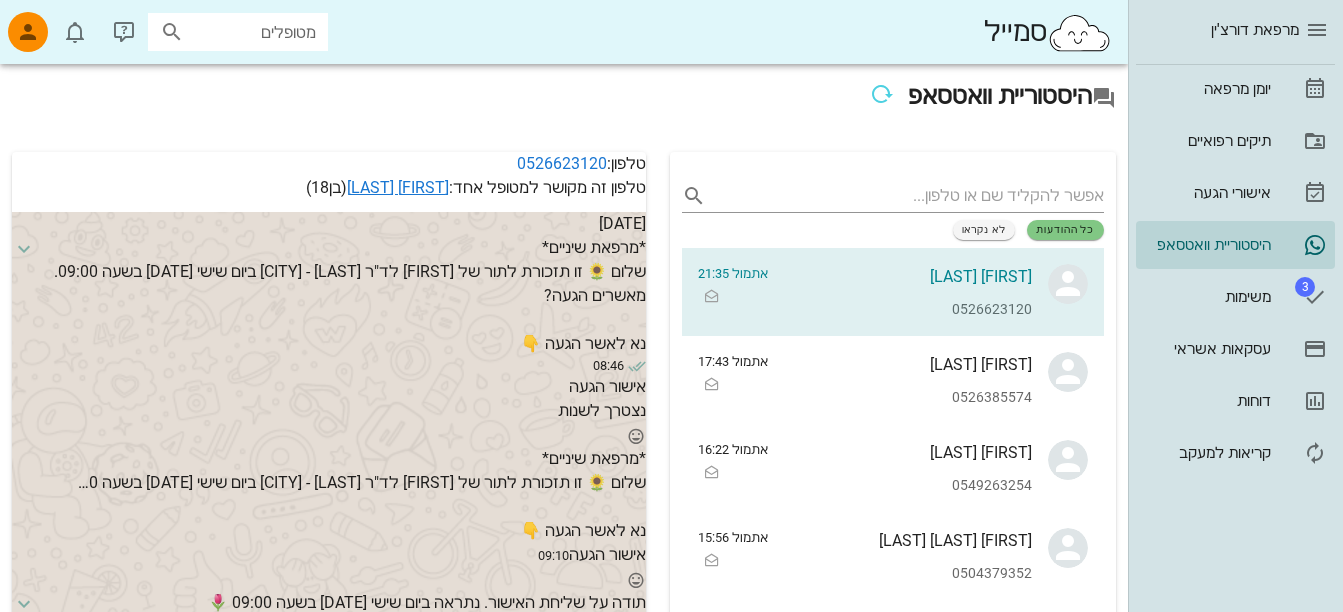 scroll, scrollTop: 618, scrollLeft: 0, axis: vertical 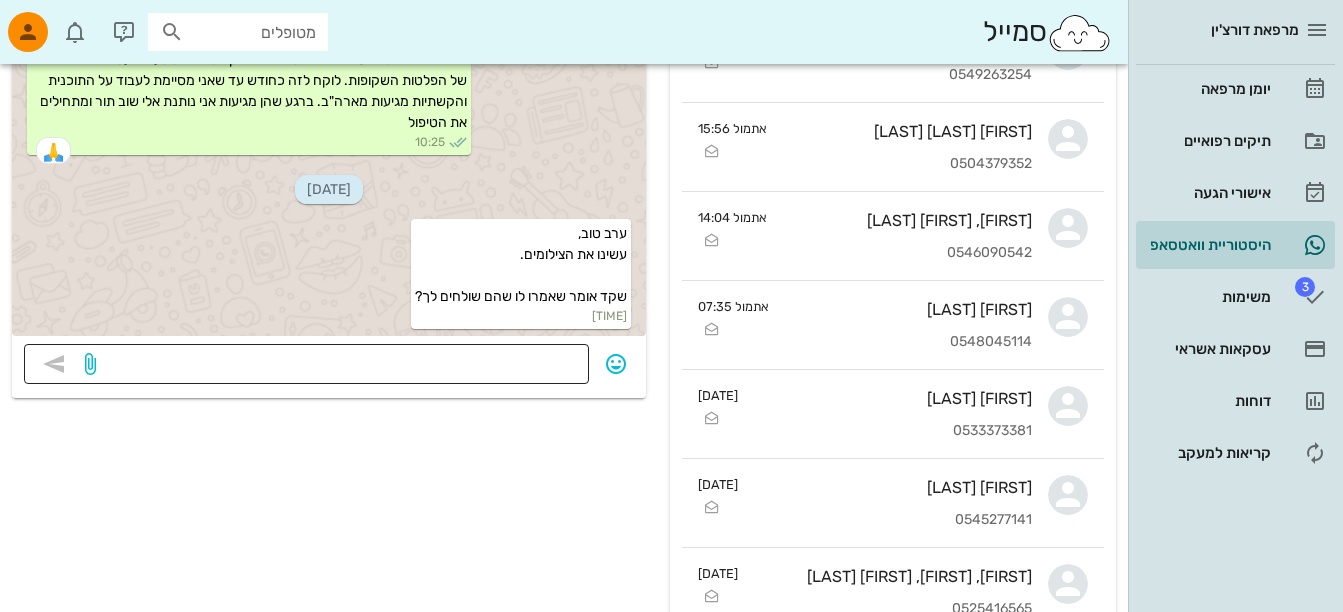 click at bounding box center (338, 366) 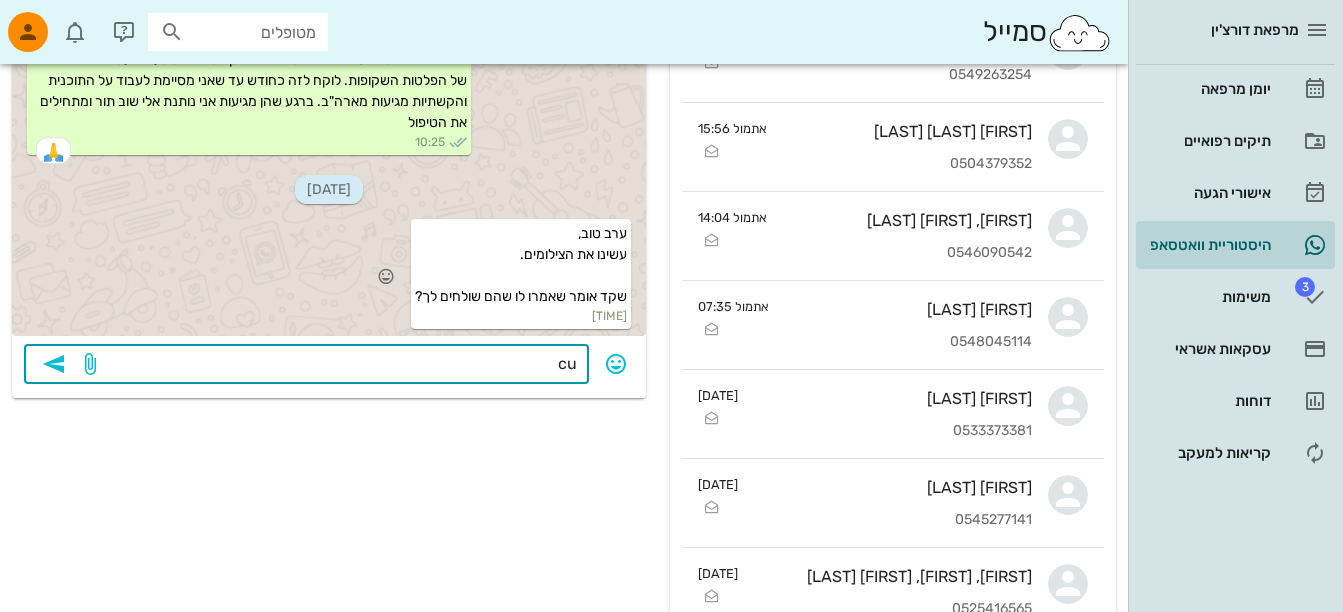 type on "c" 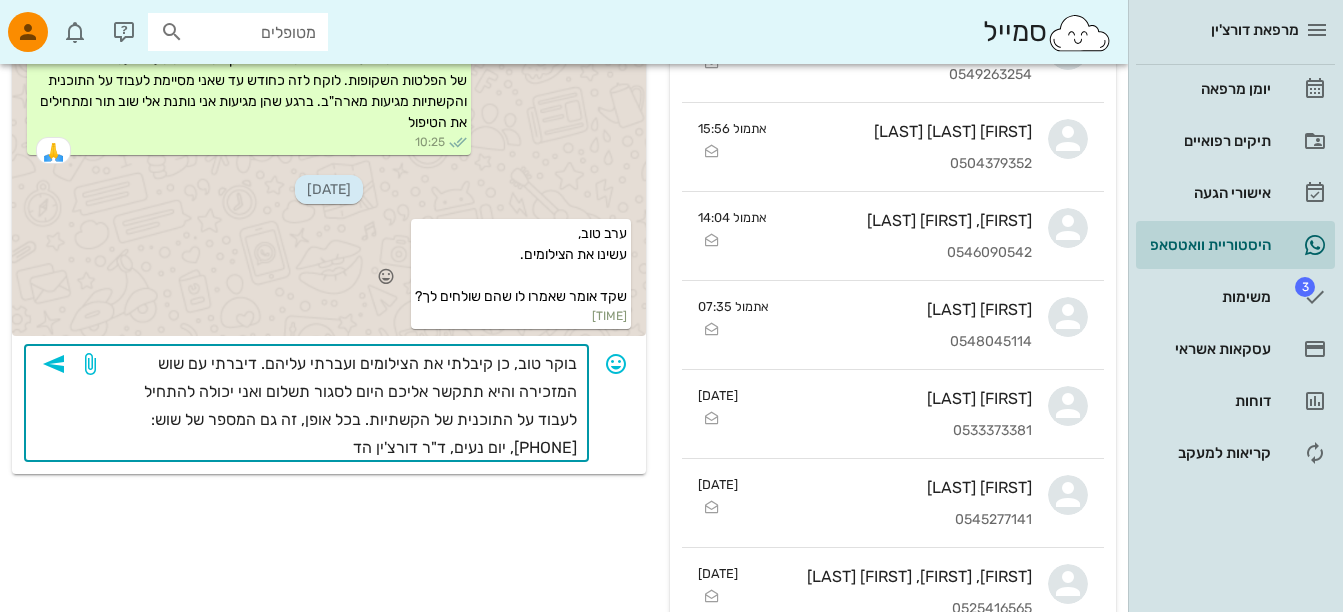 type on "בוקר טוב, כן קיבלתי את הצילומים ועברתי עליהם. דיברתי עם שוש המזכירה והיא תתקשר אליכם היום לסגור תשלום ואני יכולה להתחיל לעבוד על התוכנית של הקשתיות. בכל אופן, זה גם המספר של שוש: [PHONE], יום נעים, ד"ר דורצ'ין הדס" 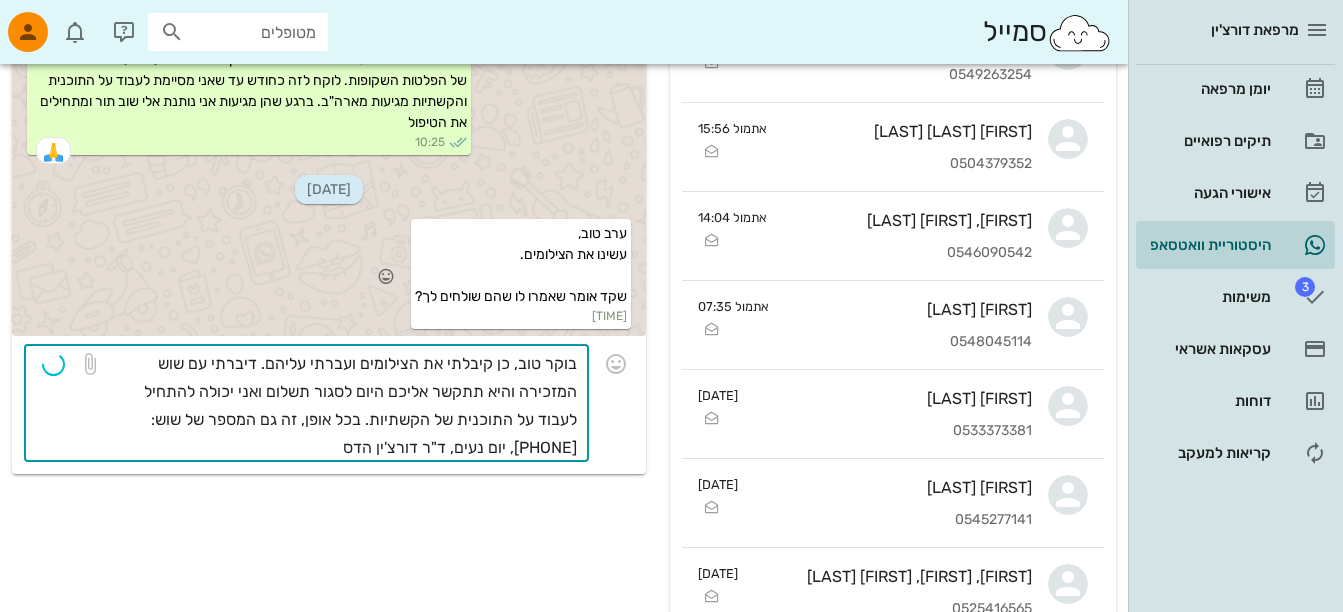type 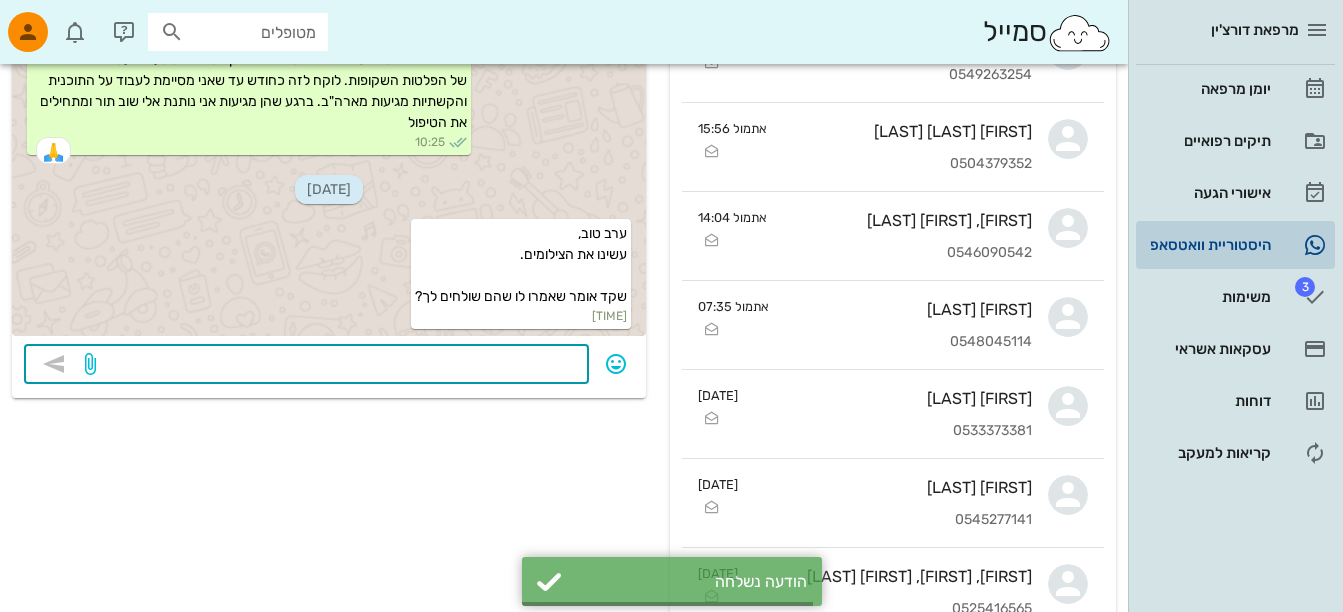 scroll, scrollTop: 842, scrollLeft: 0, axis: vertical 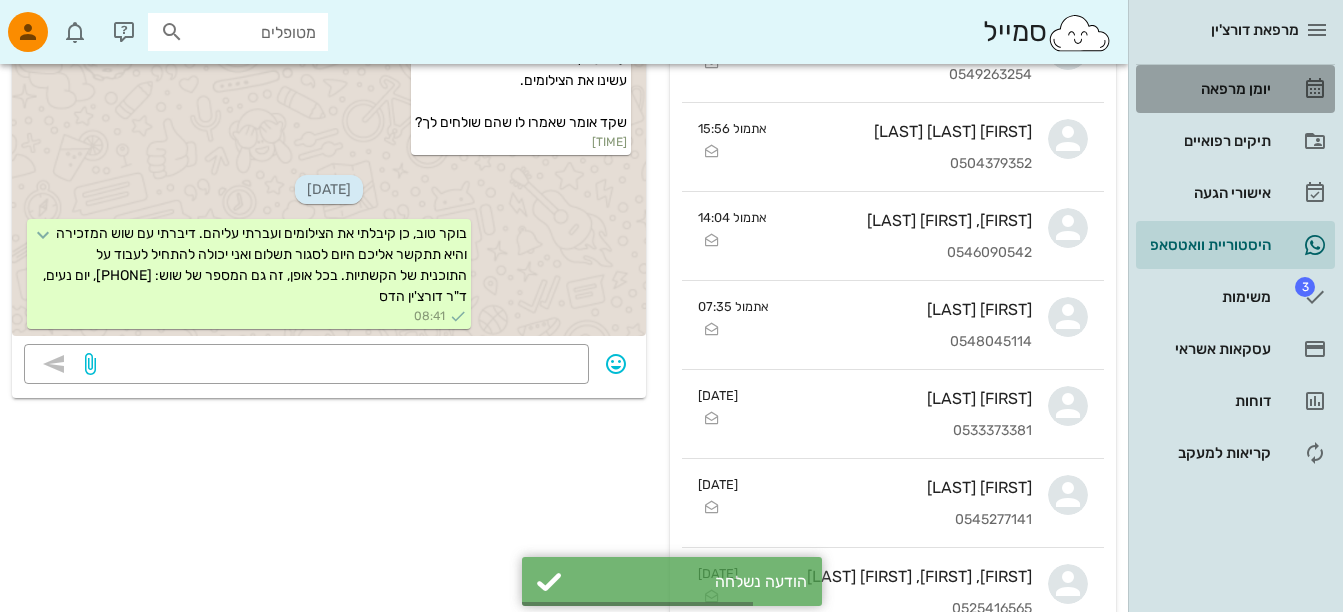 click on "יומן מרפאה" at bounding box center (1207, 89) 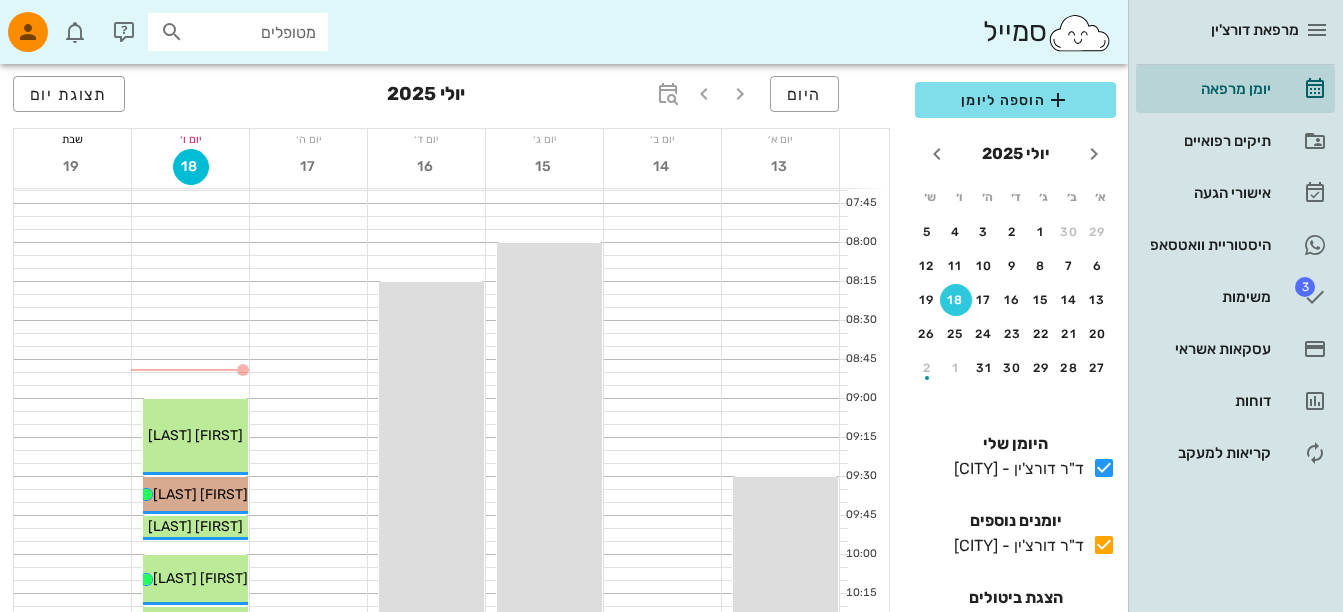 scroll, scrollTop: 0, scrollLeft: 0, axis: both 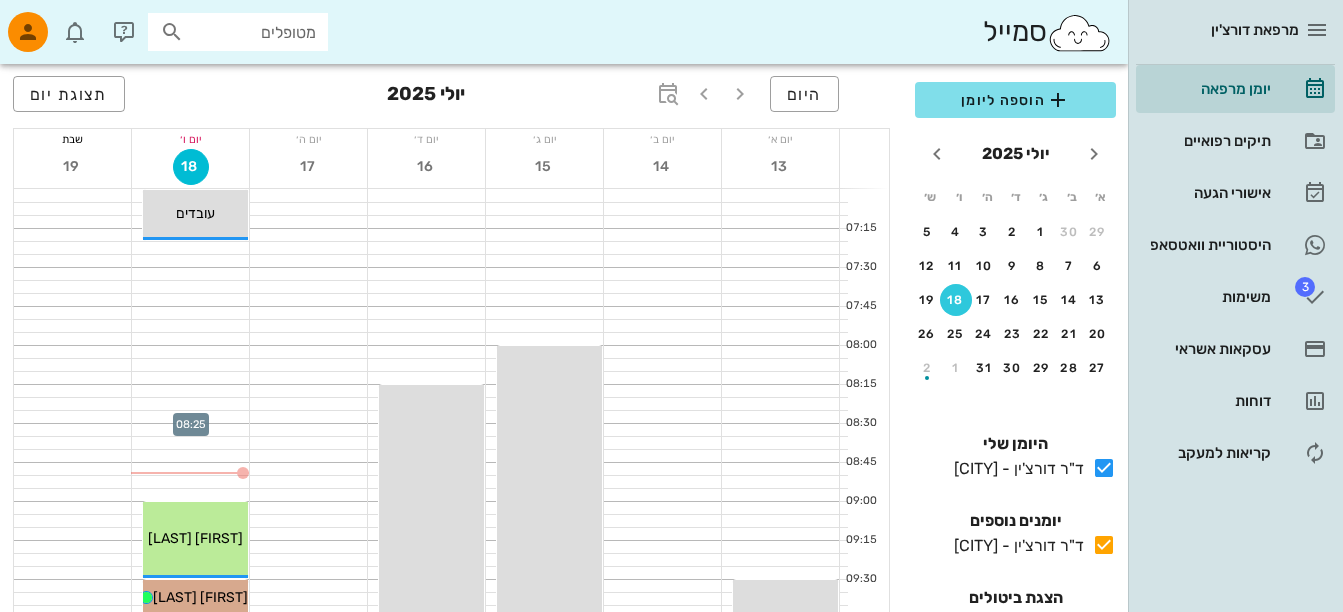 click at bounding box center [190, 417] 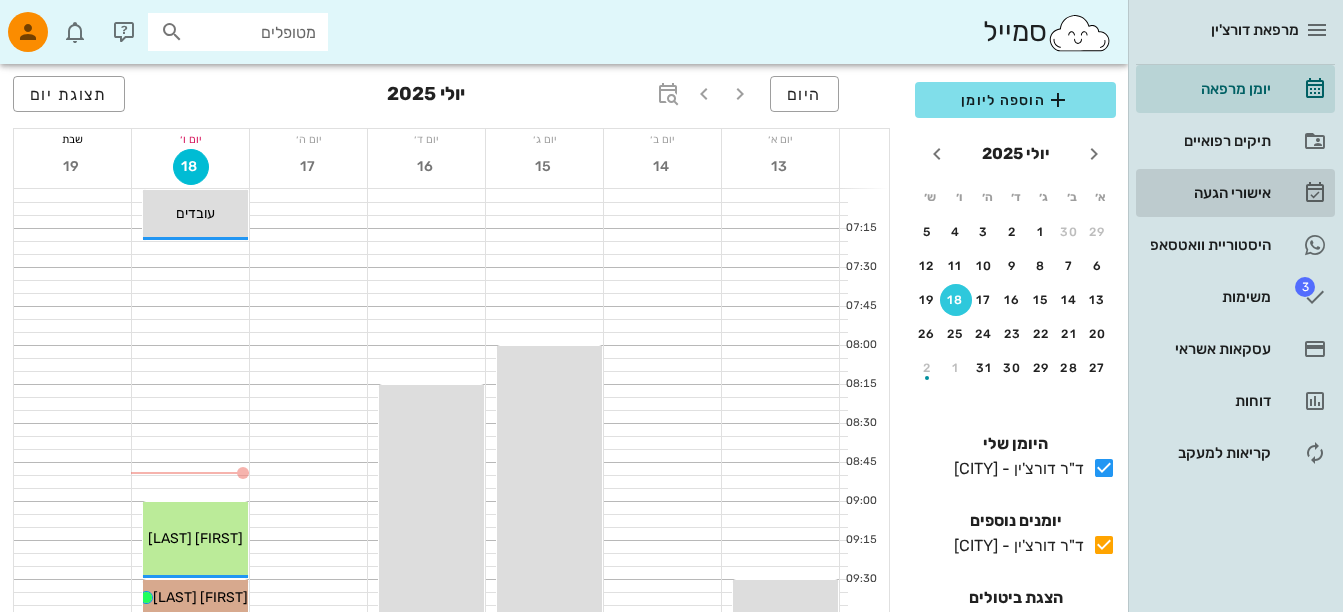 drag, startPoint x: 1256, startPoint y: 184, endPoint x: 1288, endPoint y: 189, distance: 32.38827 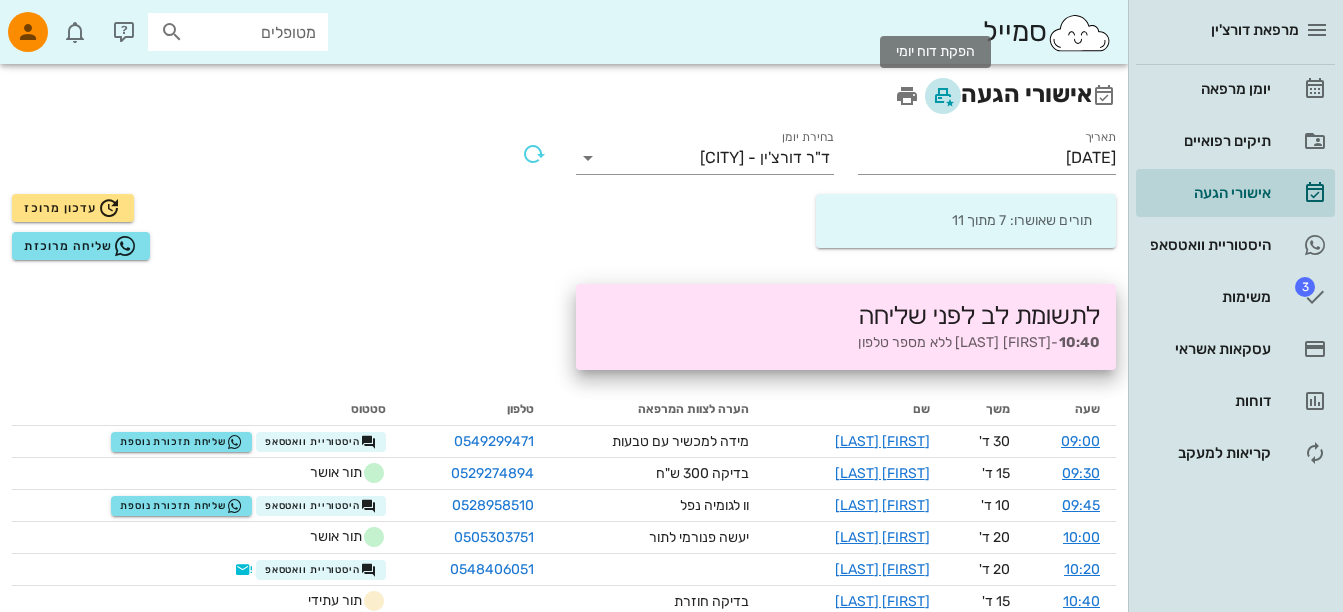 click at bounding box center [943, 96] 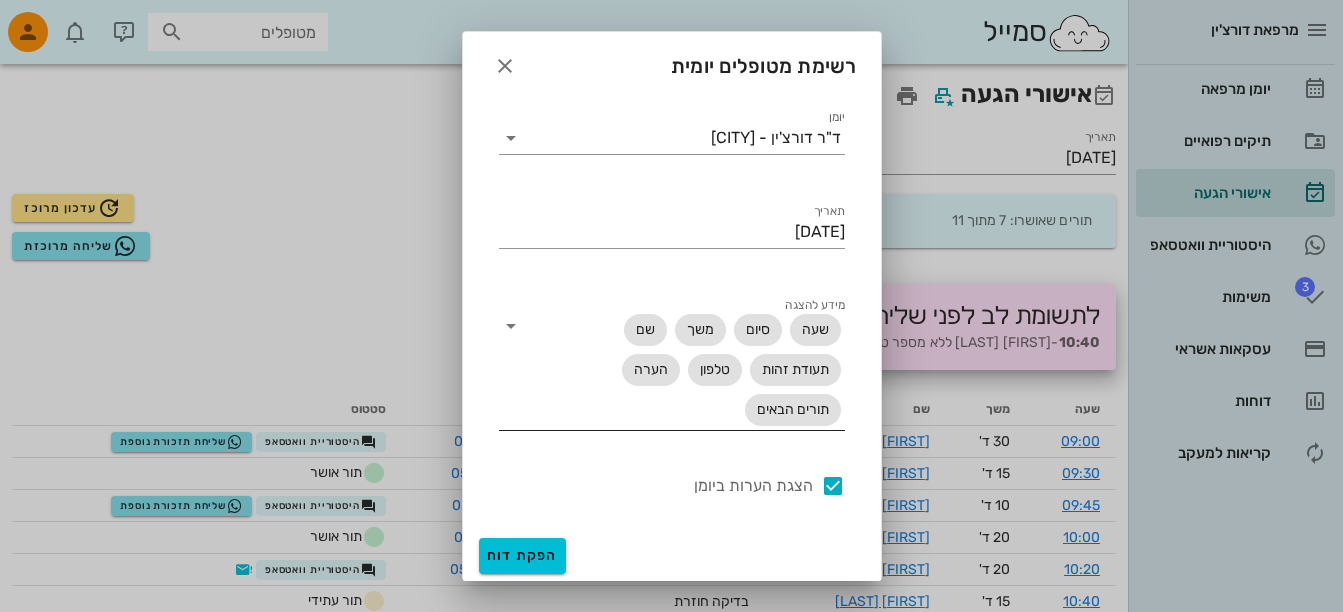 click at bounding box center (511, 326) 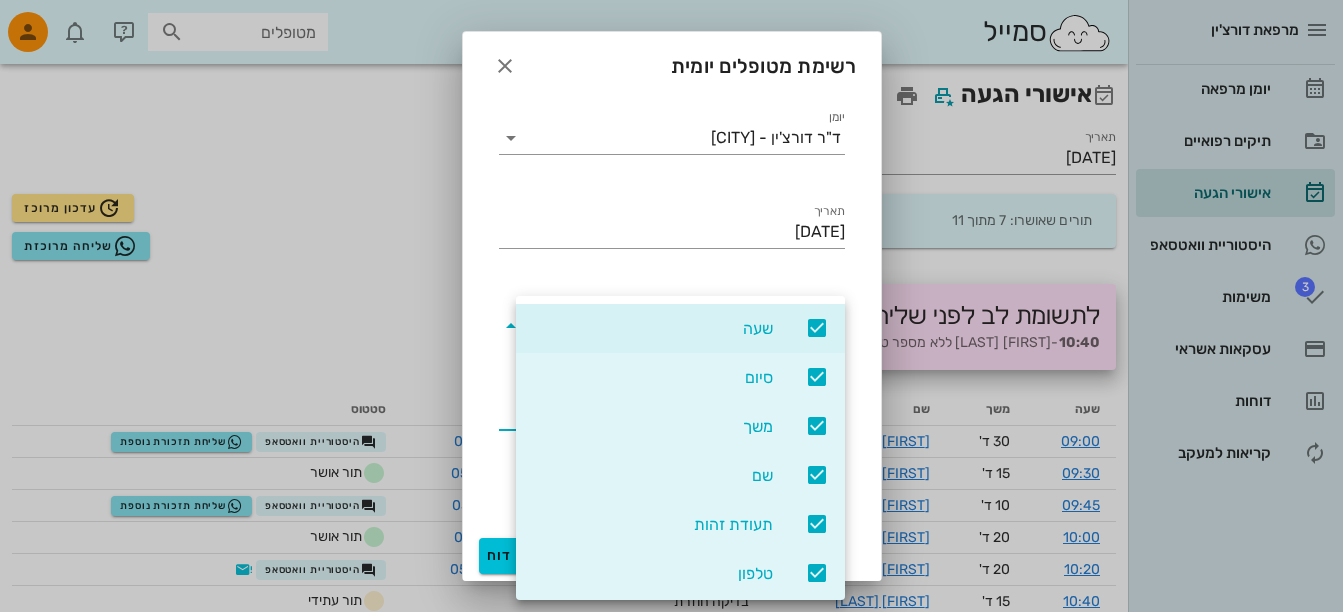 click at bounding box center [817, 524] 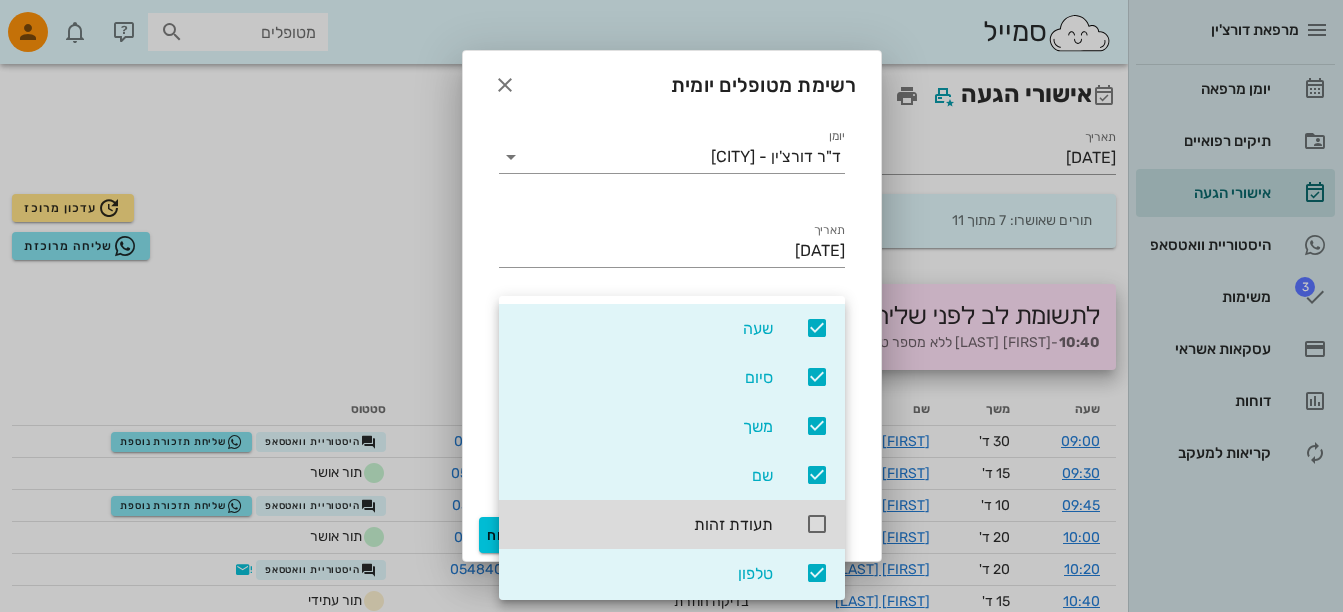 scroll, scrollTop: 153, scrollLeft: 0, axis: vertical 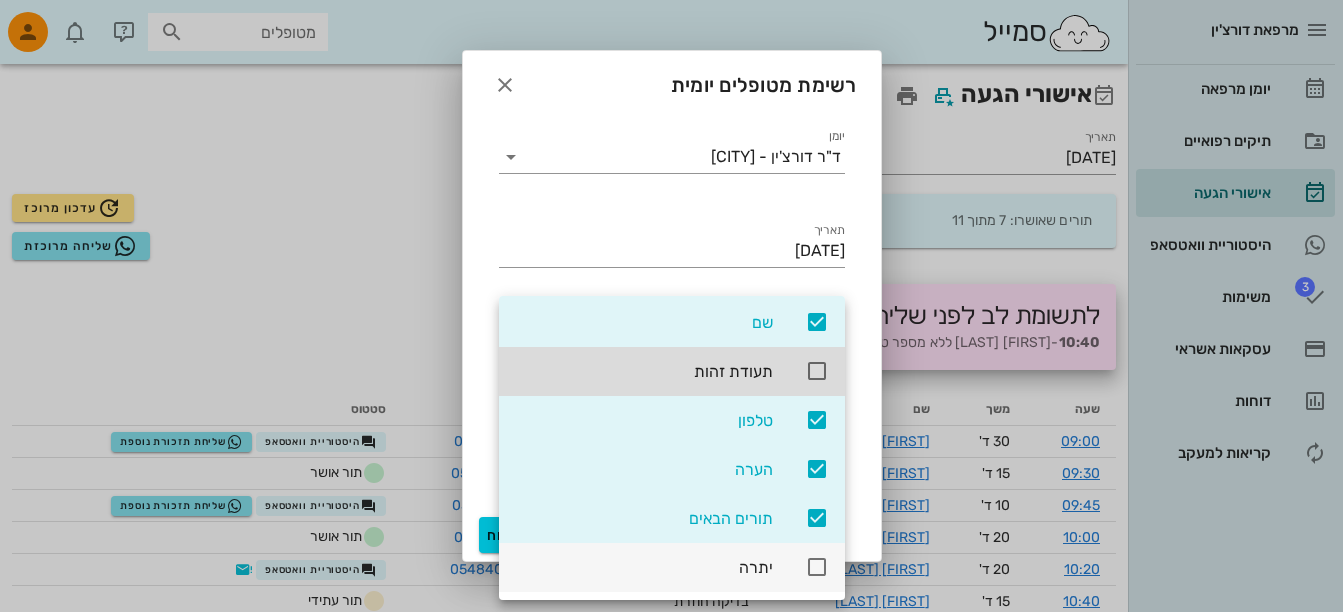 click at bounding box center [817, 567] 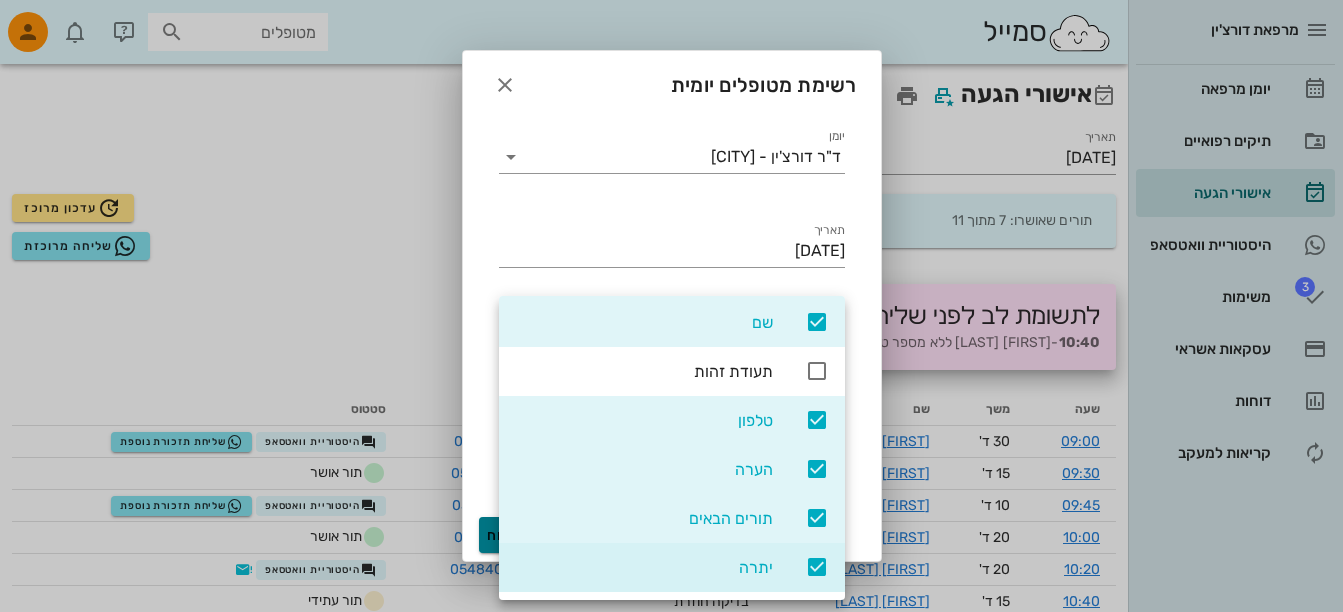 click on "הפקת דוח" at bounding box center [522, 535] 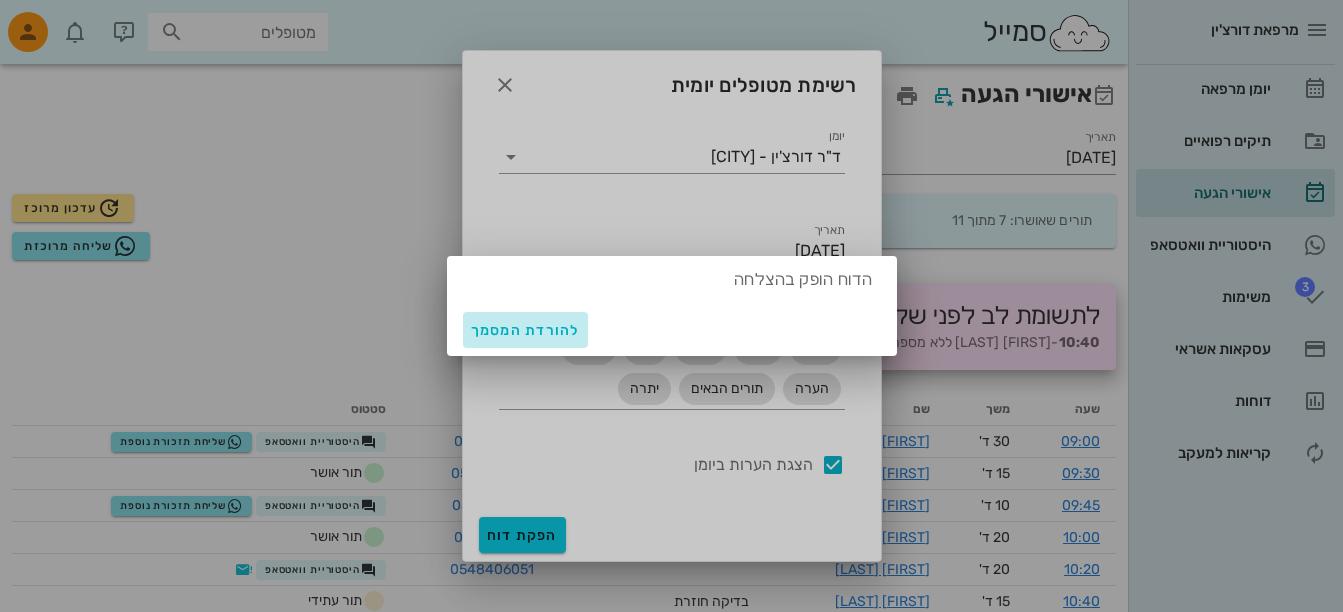 click on "להורדת המסמך" at bounding box center (525, 330) 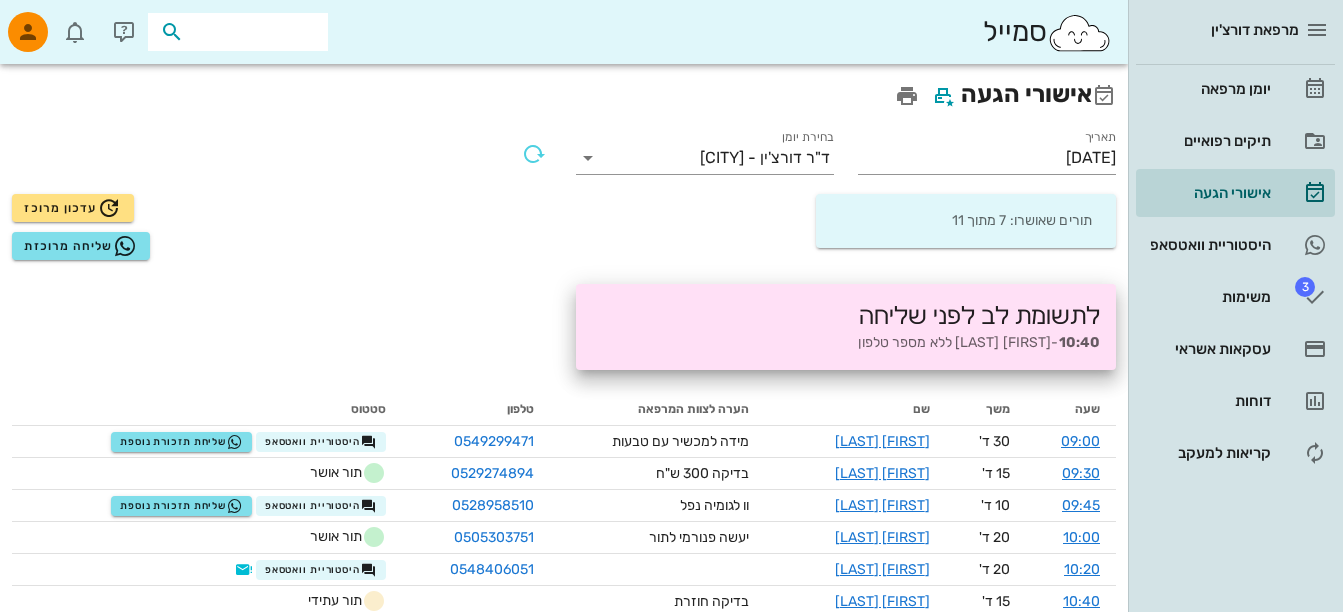 click at bounding box center [252, 32] 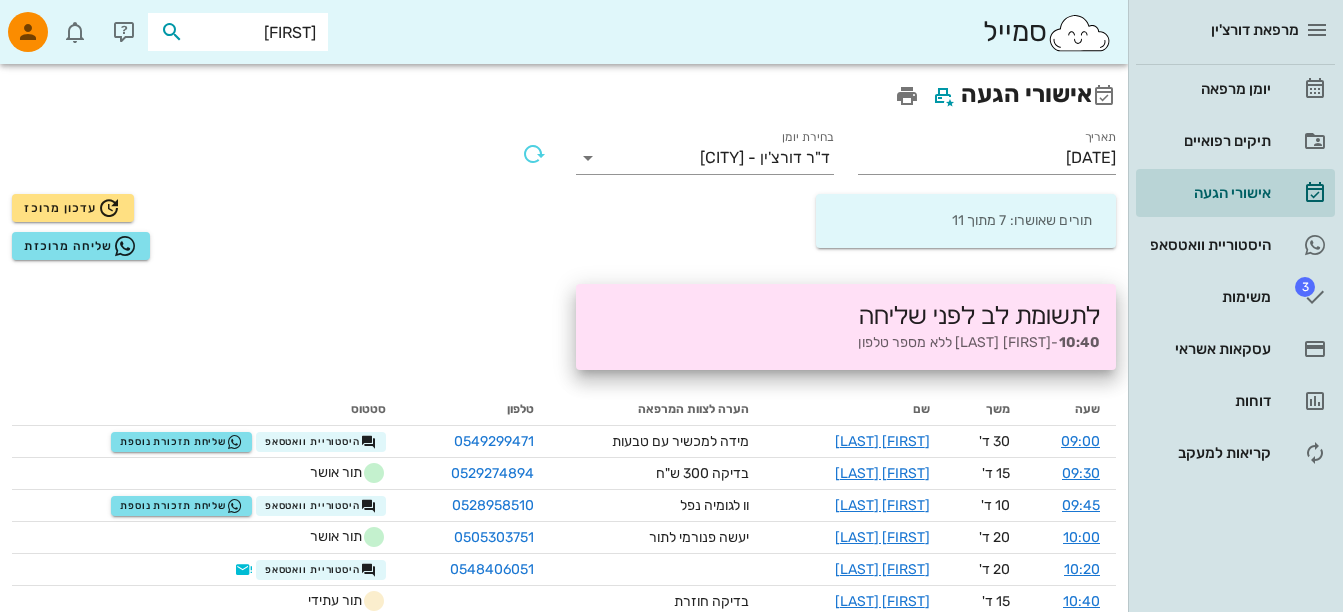 type on "אמני" 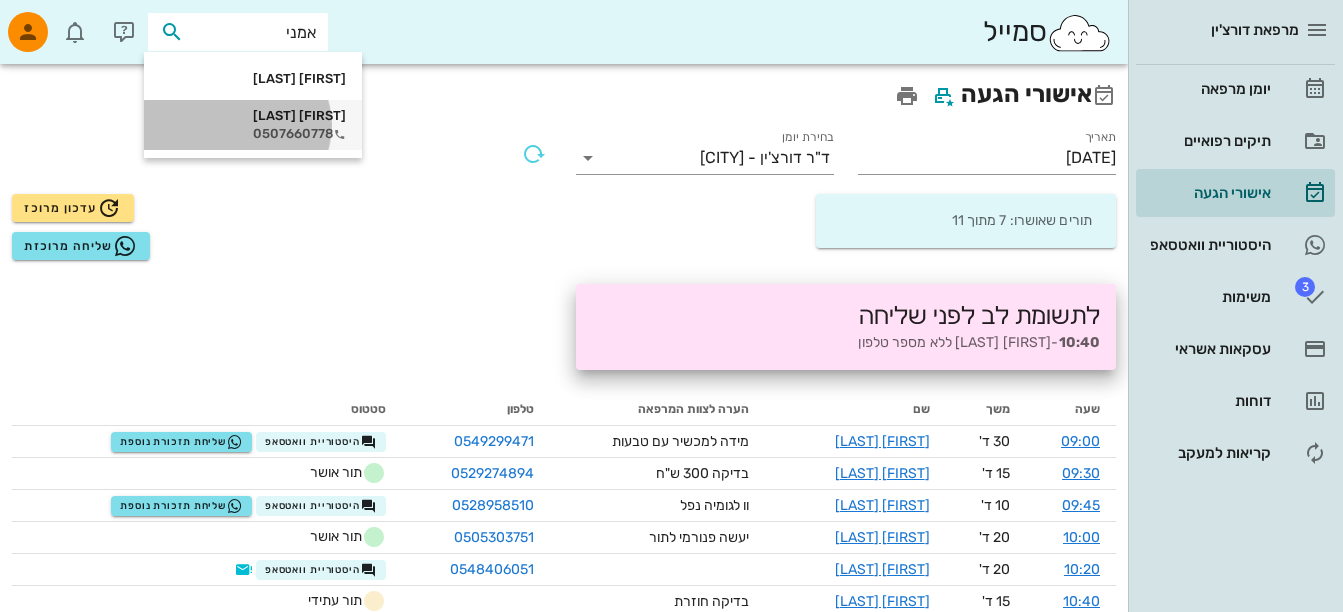 click on "[FIRST] [LAST]" at bounding box center [253, 116] 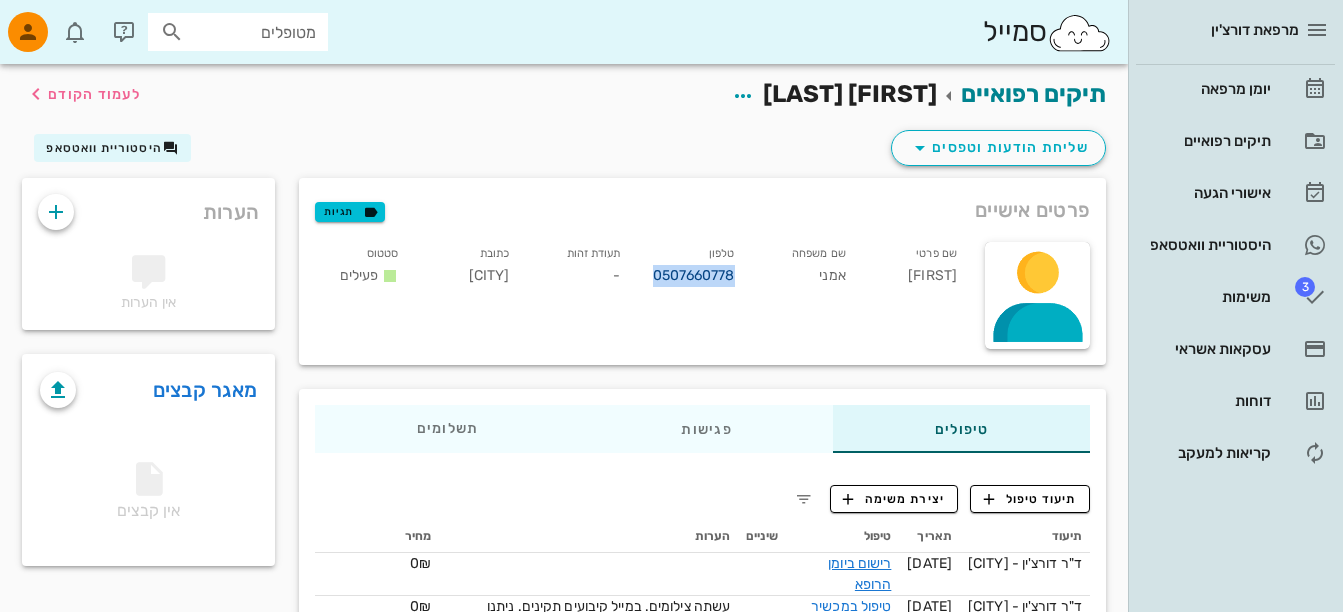 drag, startPoint x: 642, startPoint y: 270, endPoint x: 733, endPoint y: 277, distance: 91.26884 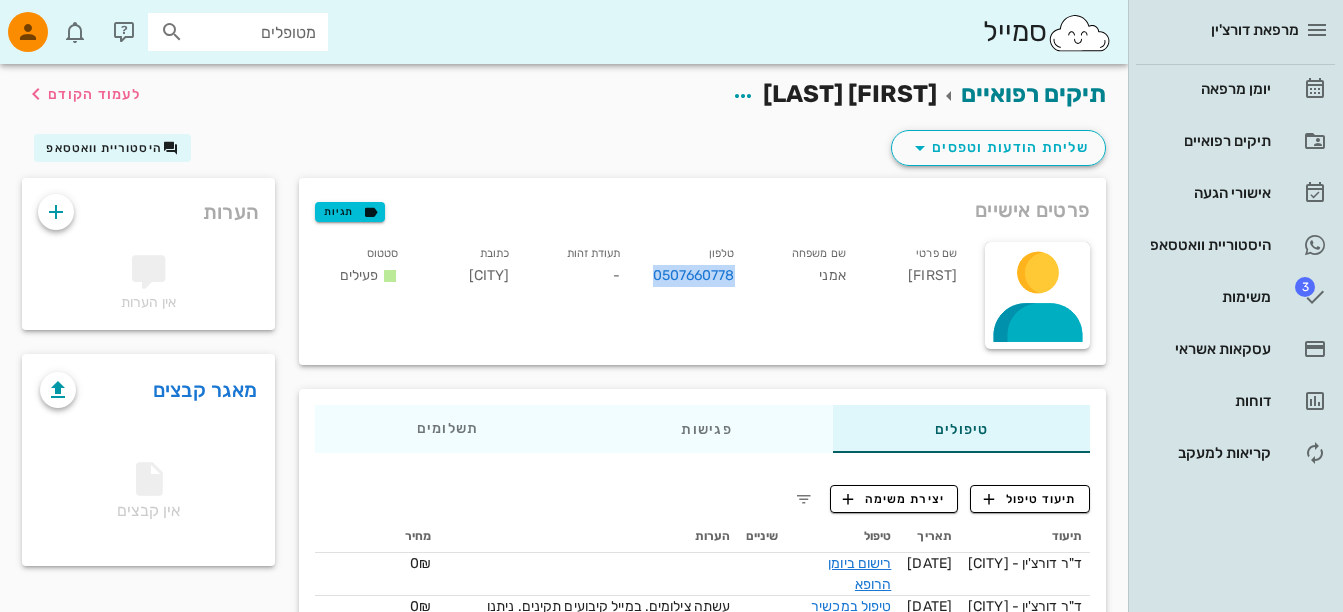 copy on "0507660778" 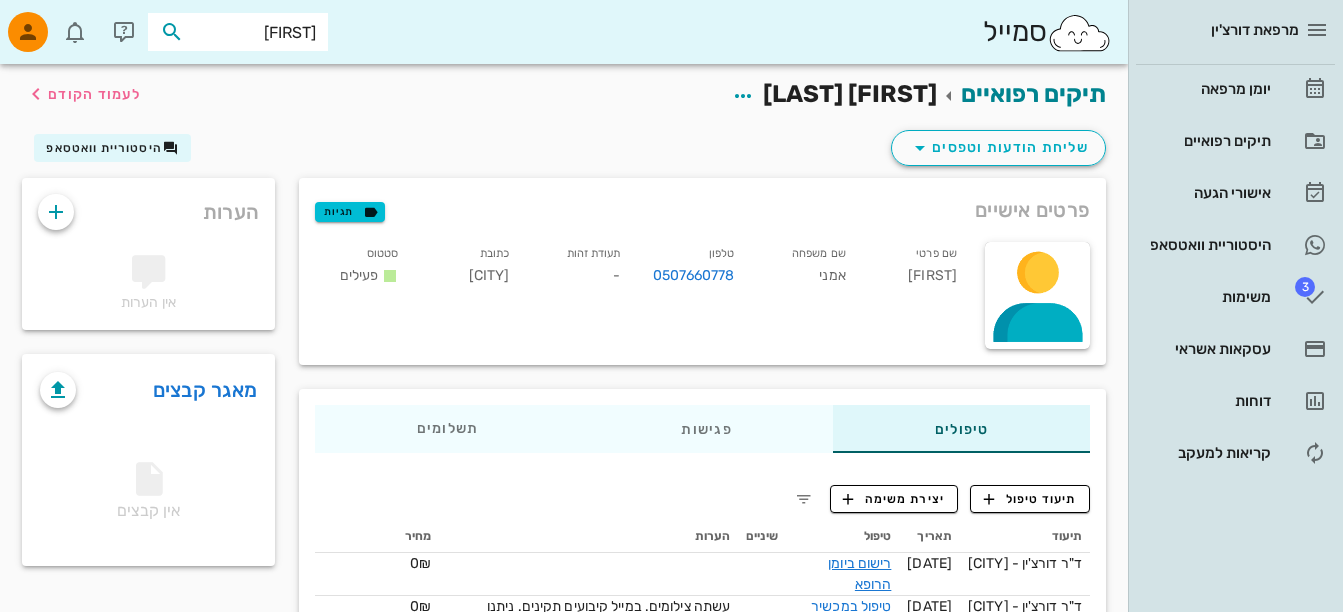 type on "אמני" 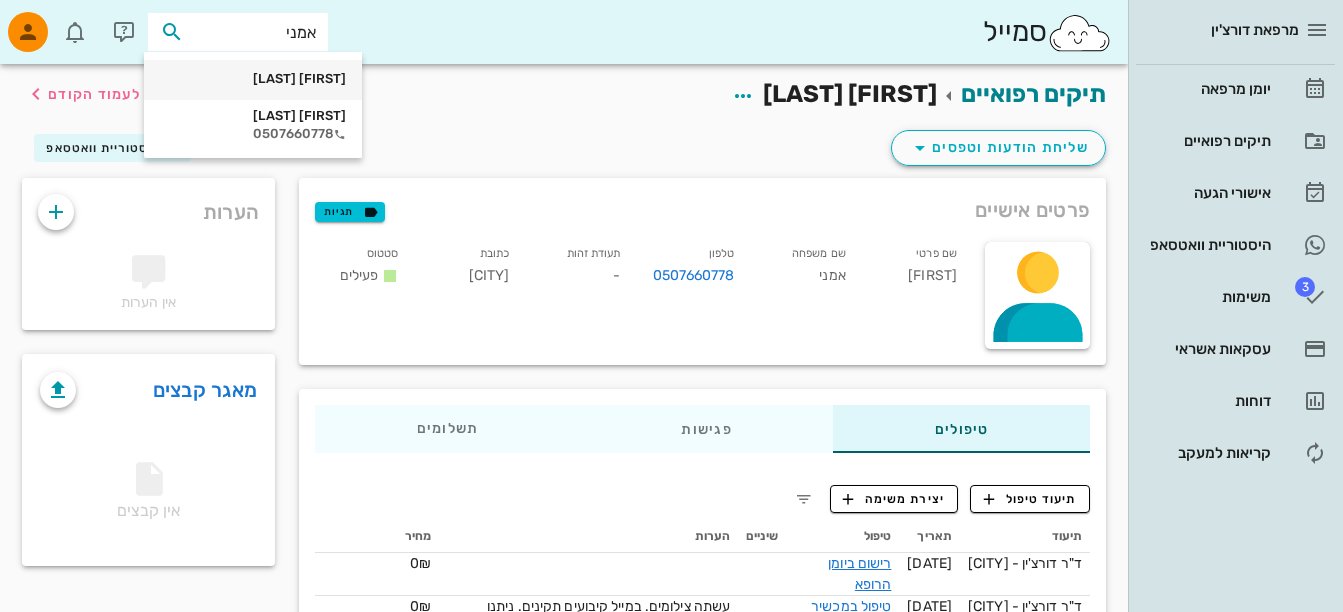 click on "[FIRST] [LAST]" at bounding box center (253, 79) 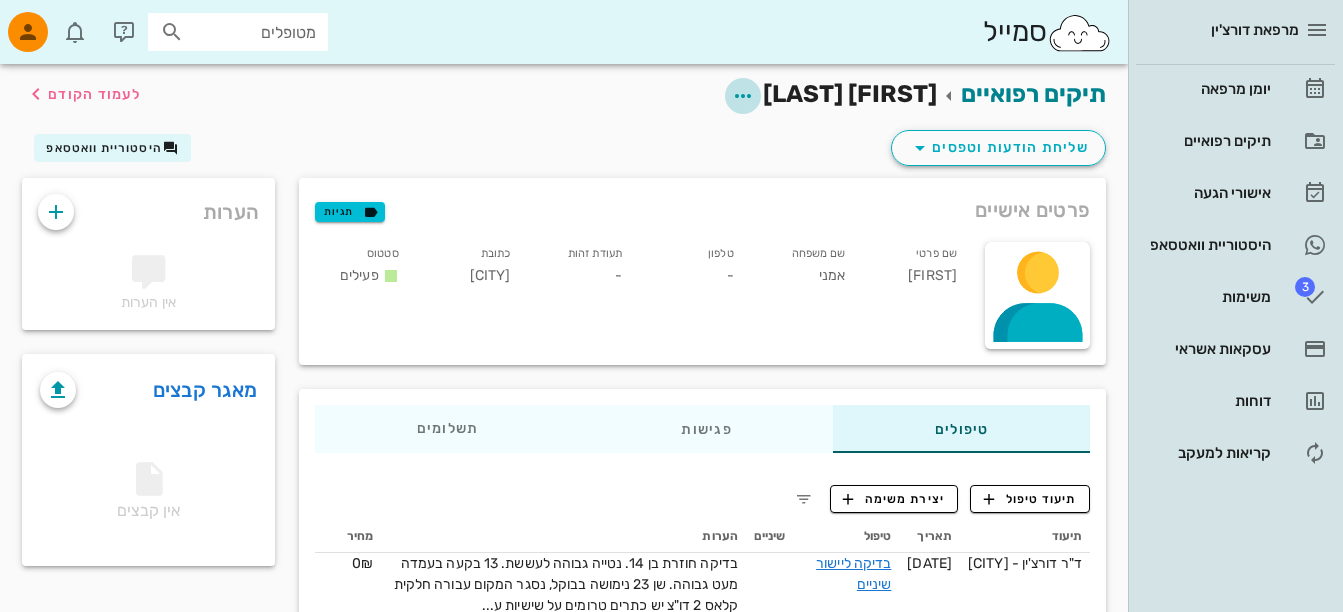 click at bounding box center [743, 96] 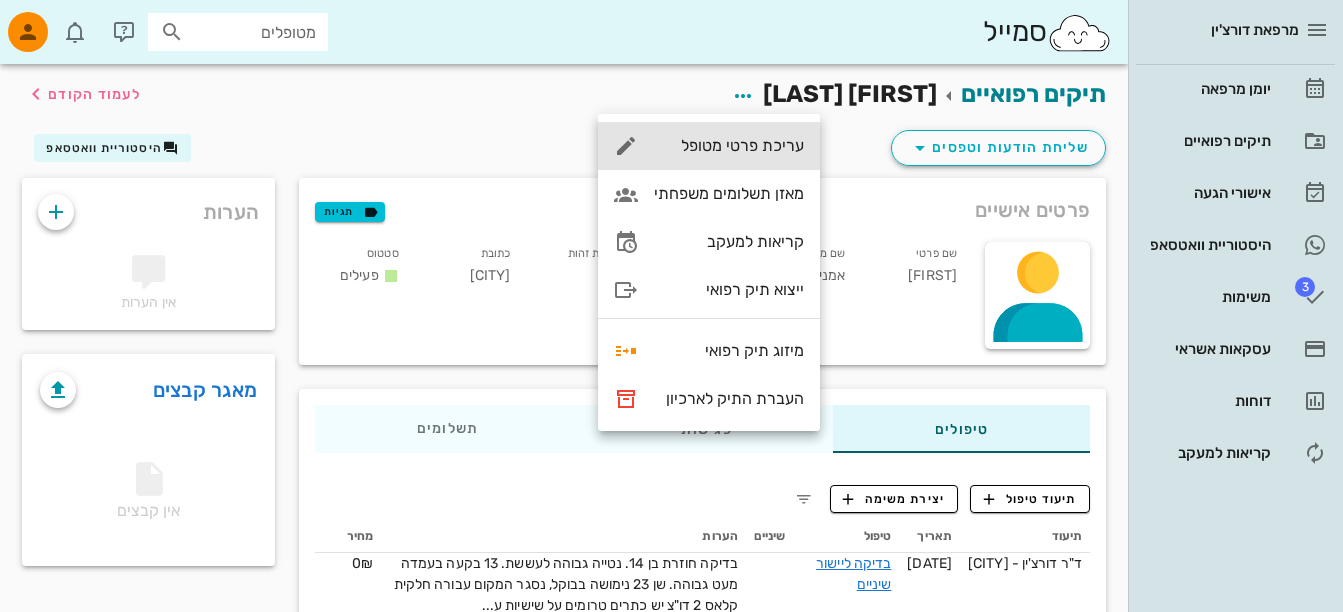 click on "עריכת פרטי מטופל" at bounding box center (729, 145) 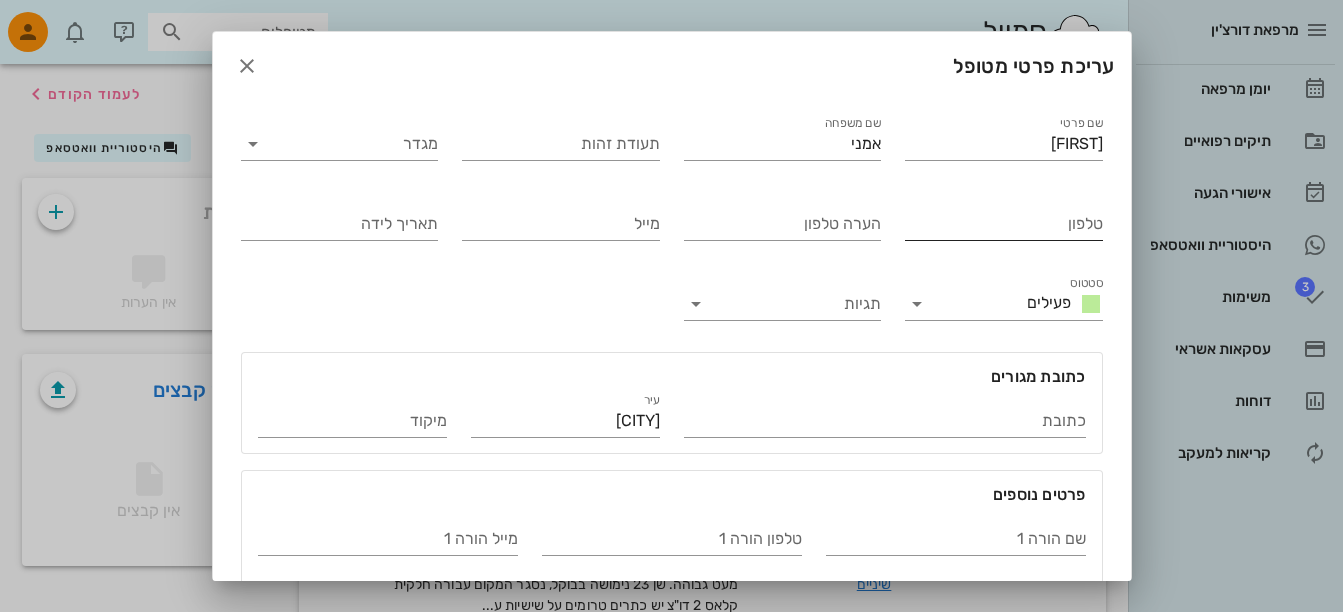 click on "טלפון" at bounding box center [1004, 224] 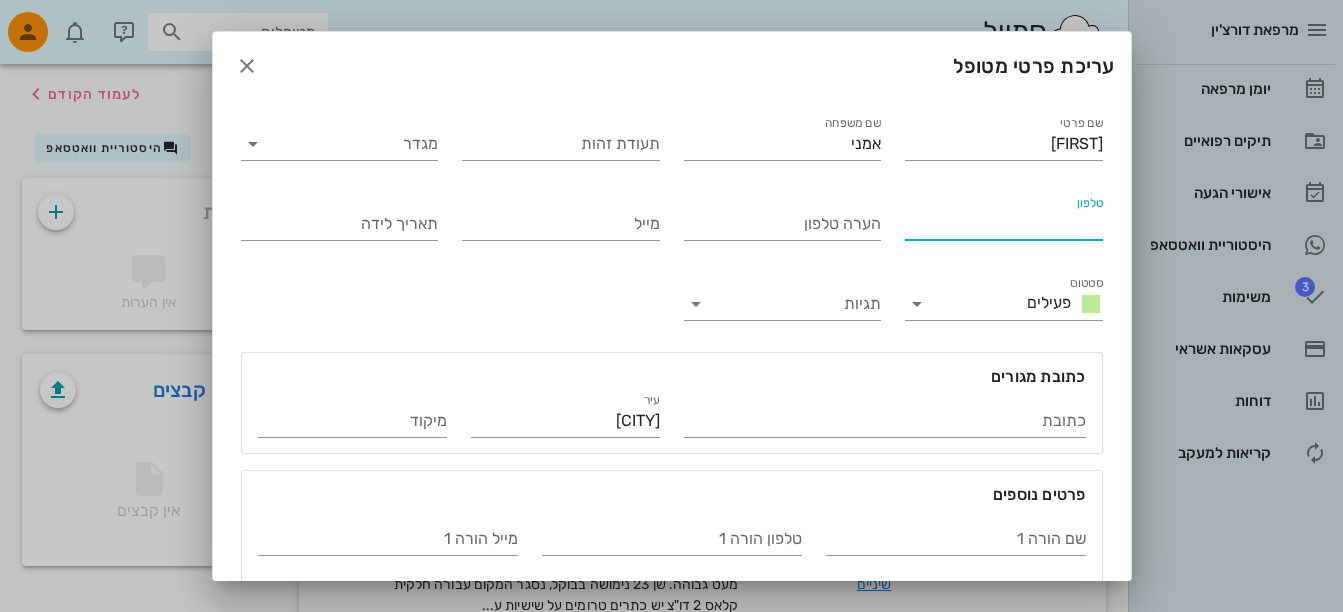 paste on "0507660778" 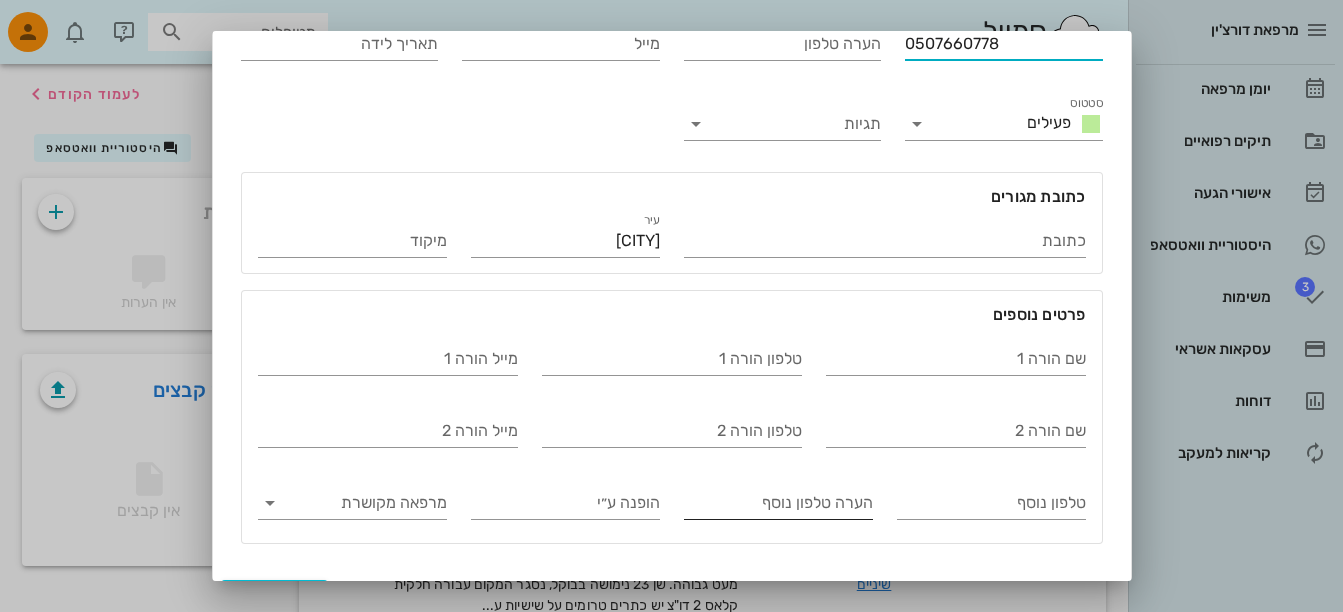 scroll, scrollTop: 224, scrollLeft: 0, axis: vertical 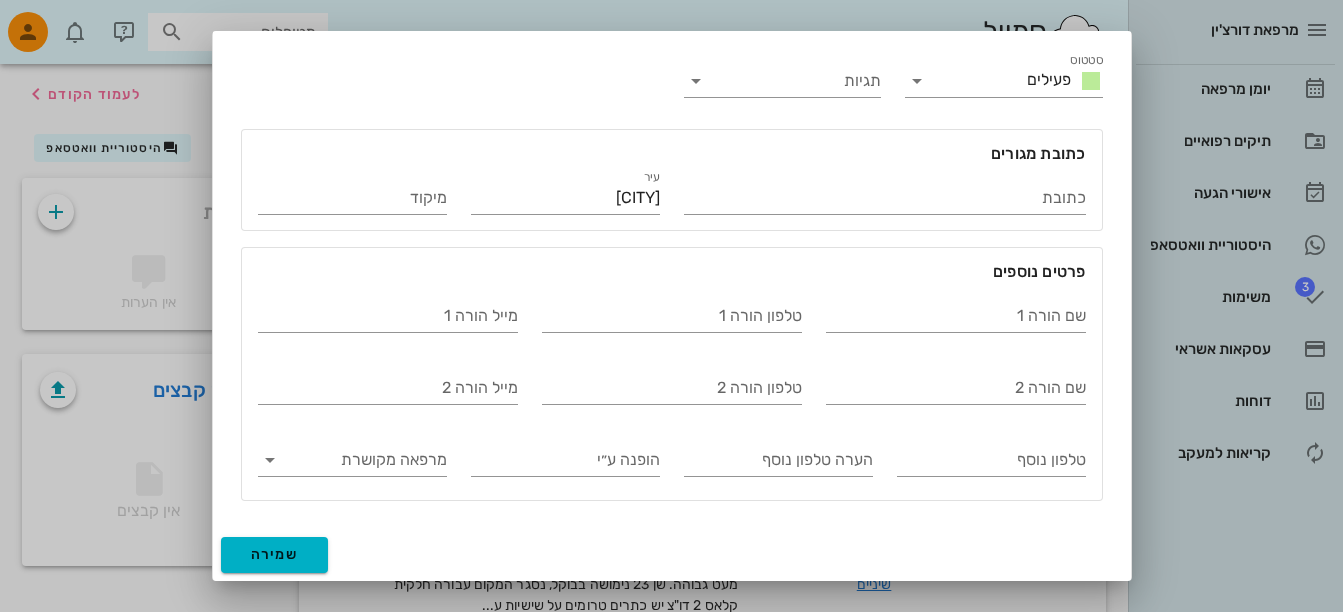 type on "0507660778" 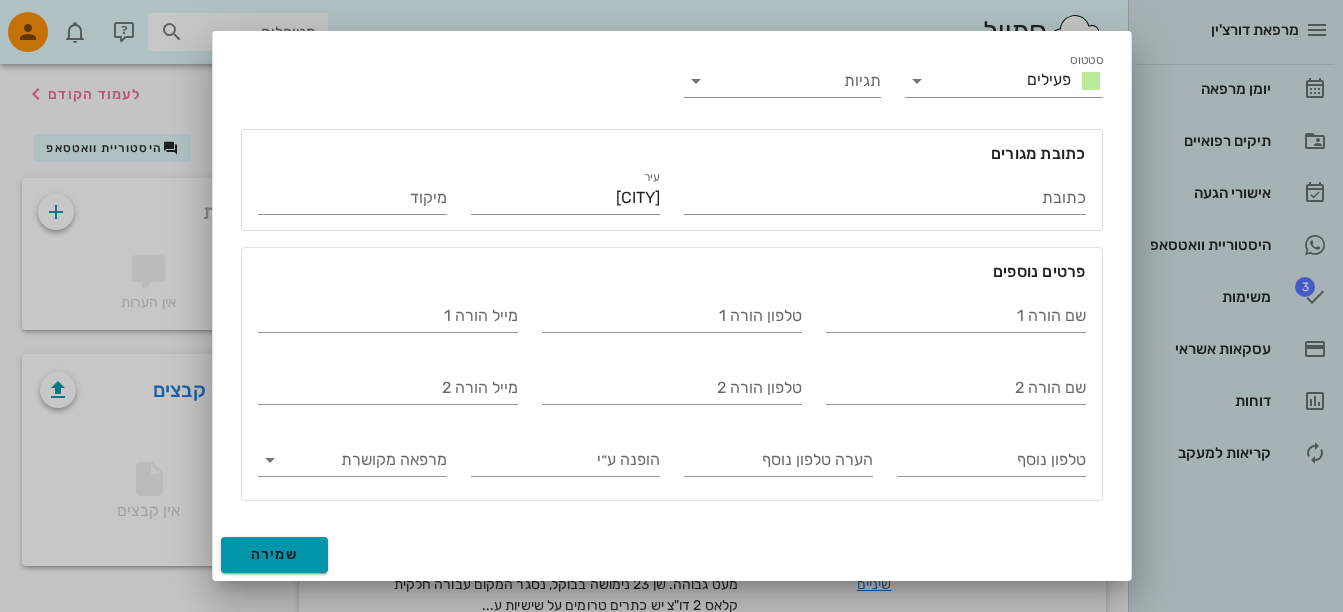 click on "שמירה" at bounding box center [275, 554] 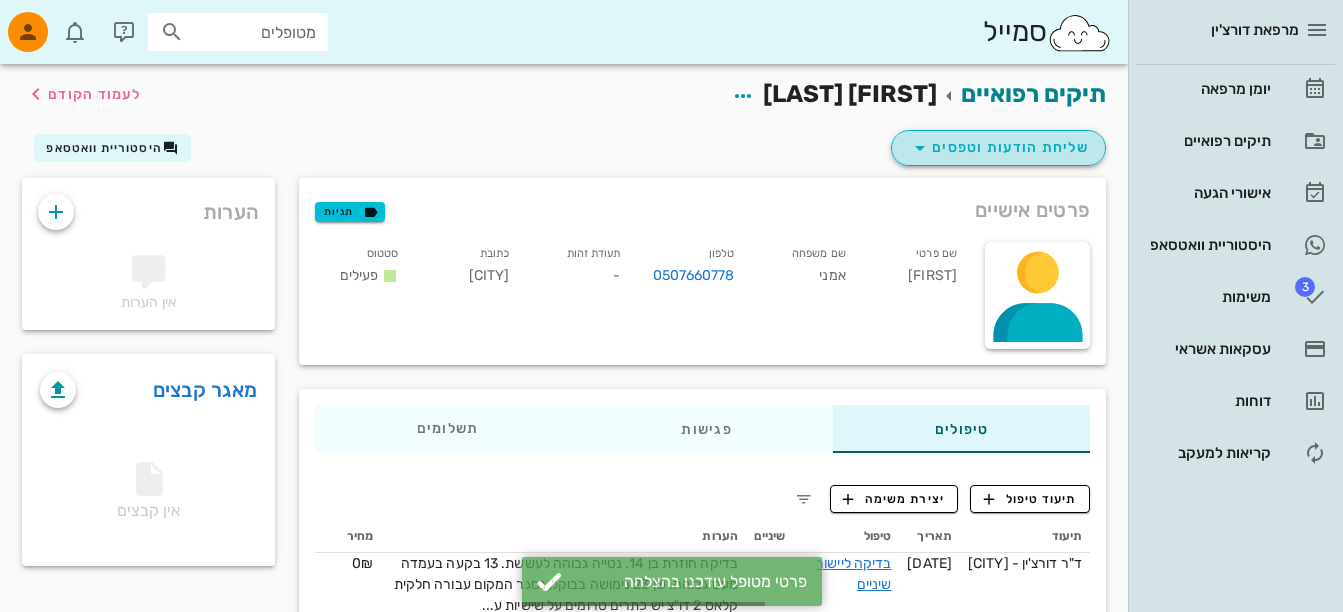 click at bounding box center [920, 148] 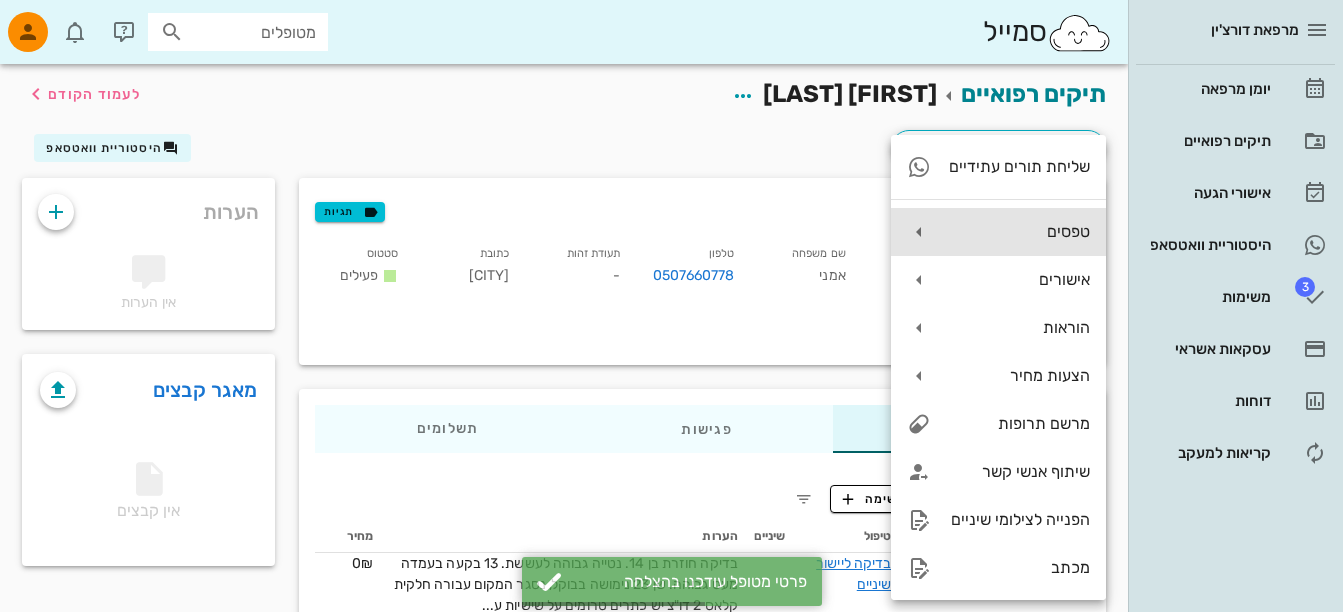 click on "טפסים" at bounding box center (998, 232) 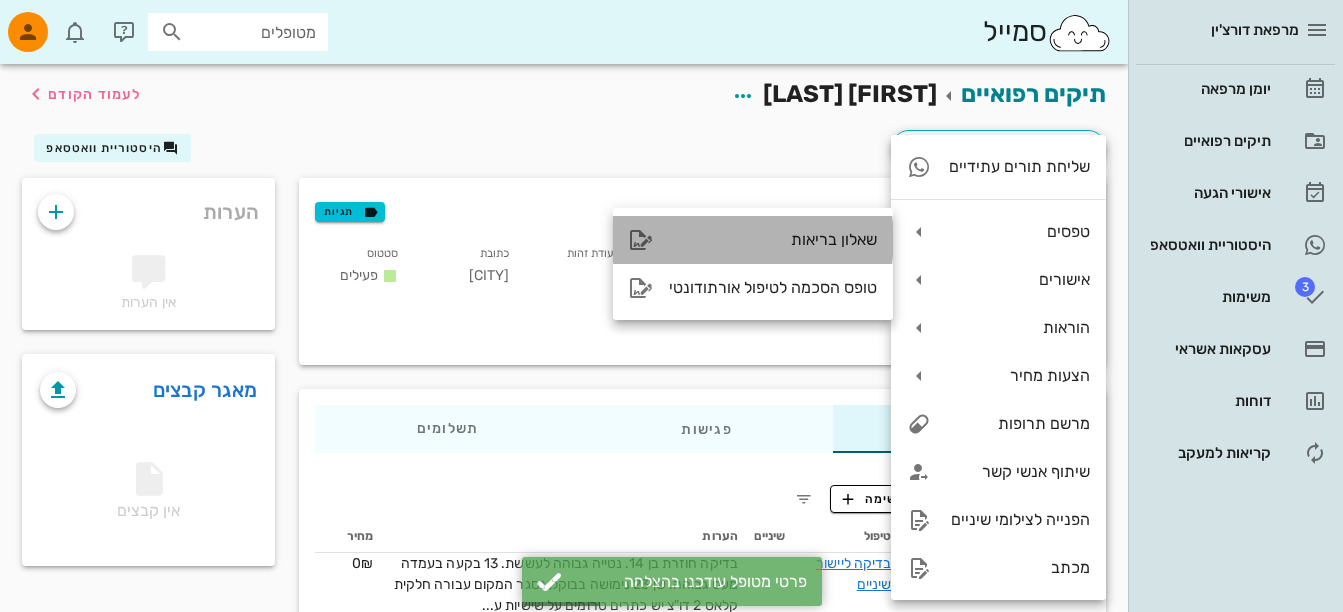 click on "שאלון בריאות" at bounding box center [773, 239] 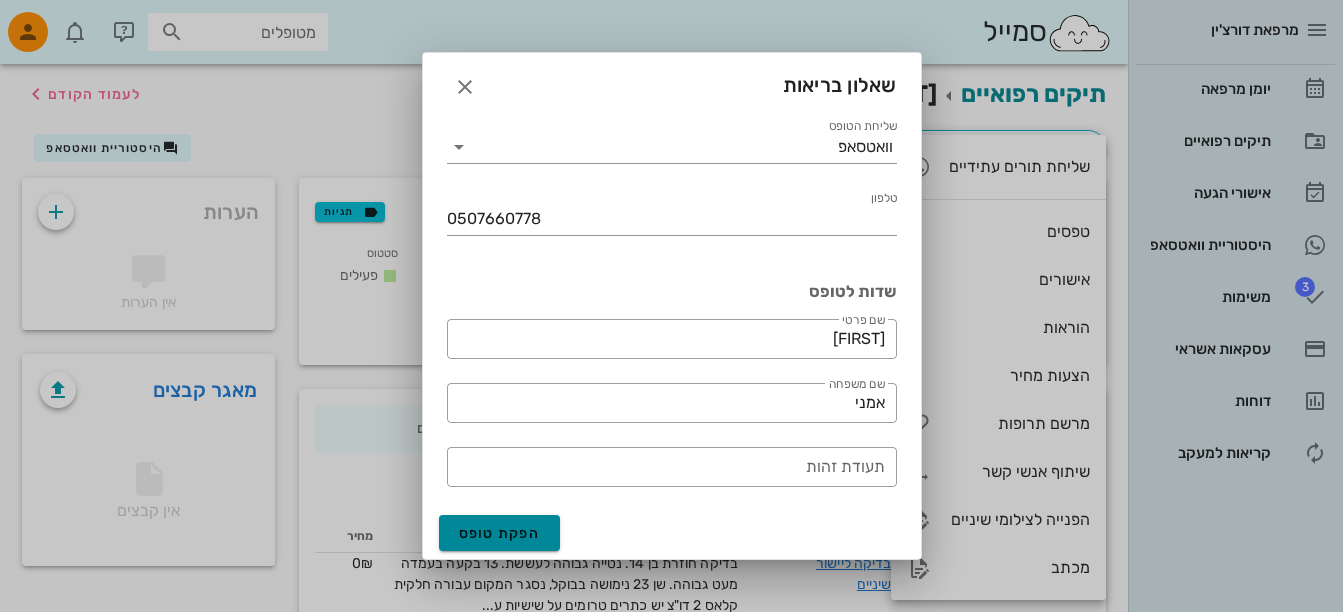 click on "הפקת טופס" at bounding box center (500, 533) 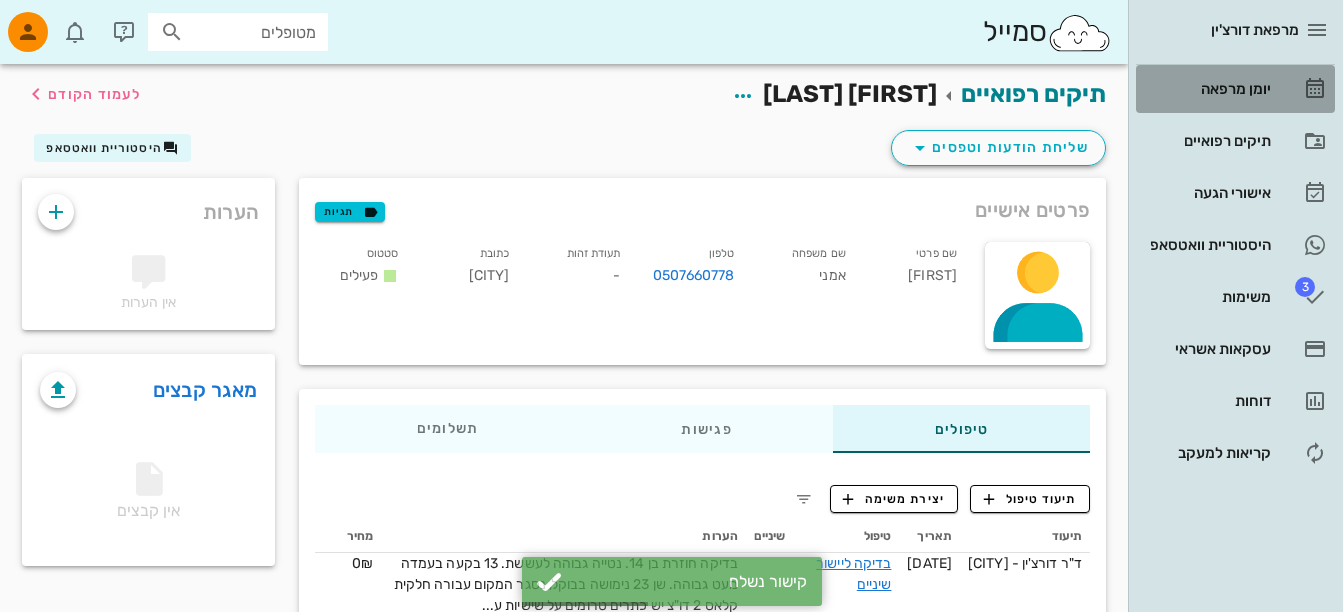 click on "יומן מרפאה" at bounding box center [1207, 89] 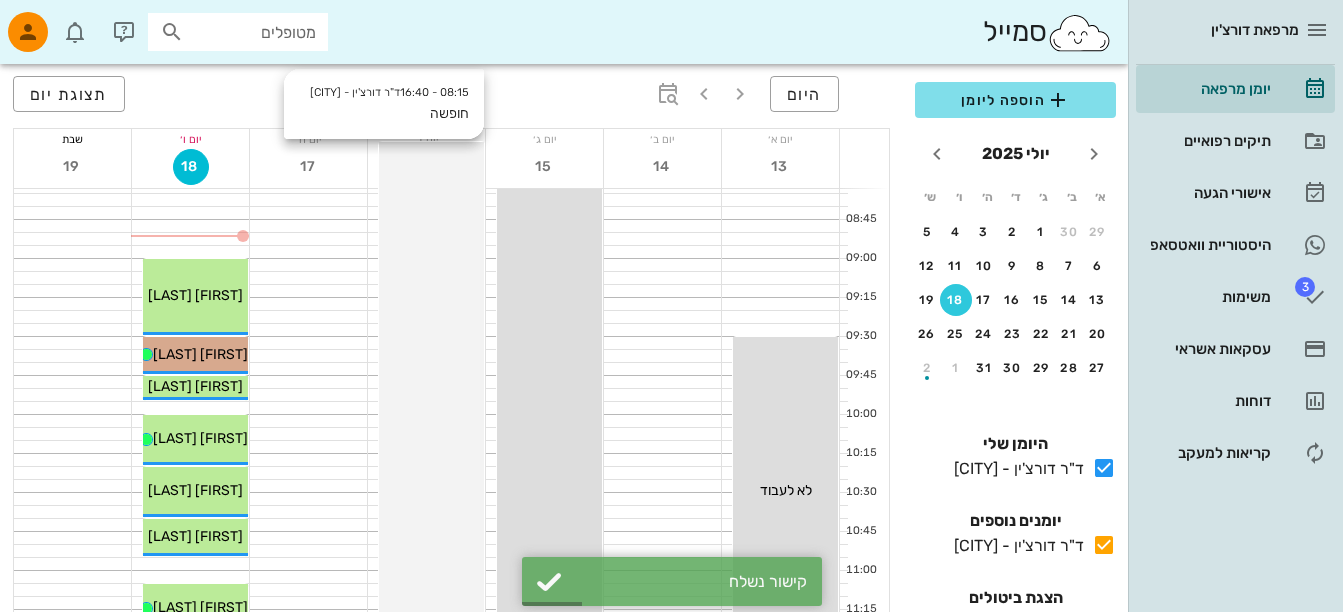 scroll, scrollTop: 300, scrollLeft: 0, axis: vertical 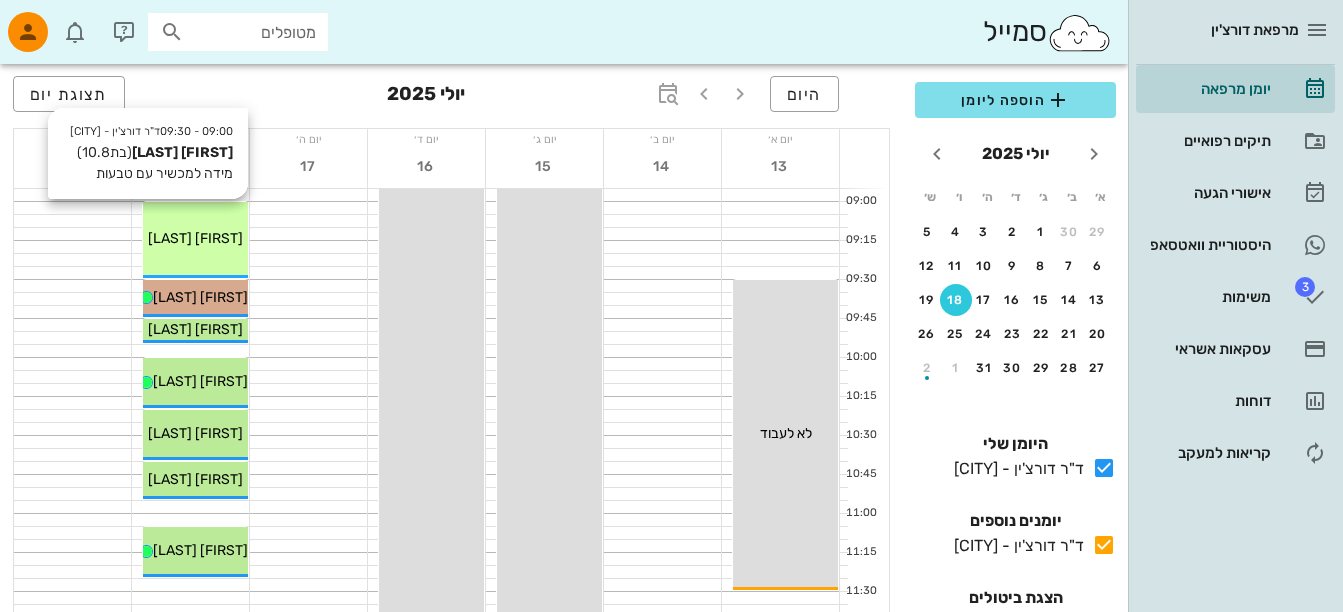 click on "[FIRST] [LAST]" at bounding box center (195, 238) 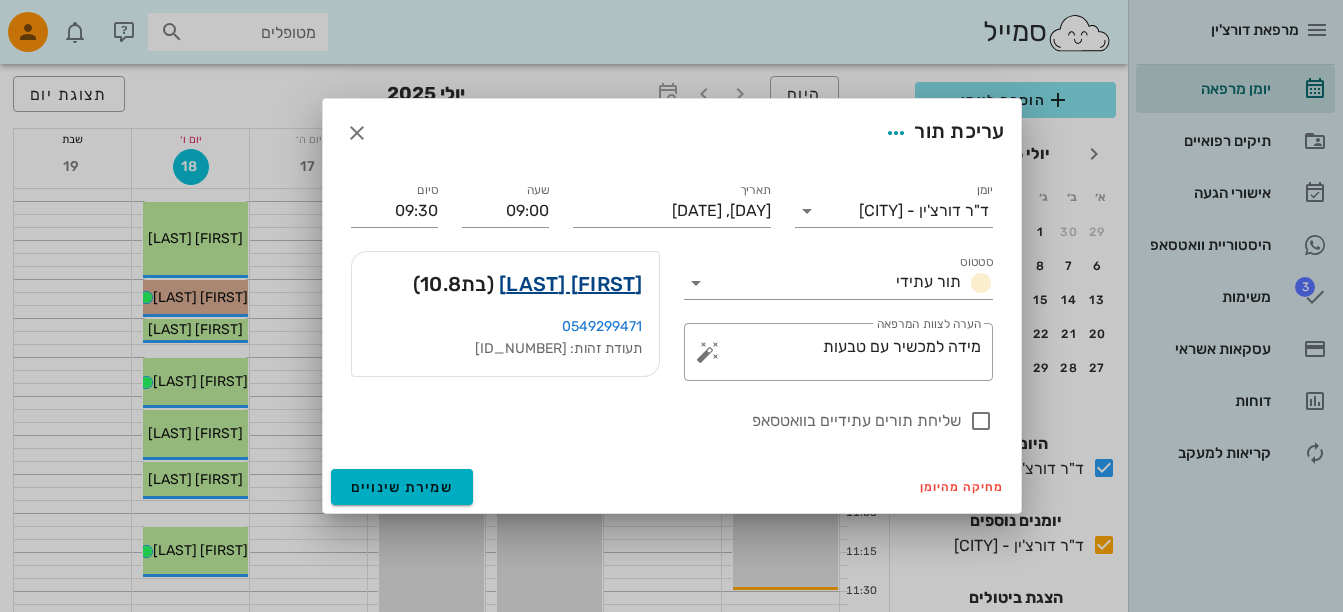 click on "[FIRST]
[LAST]" at bounding box center [571, 284] 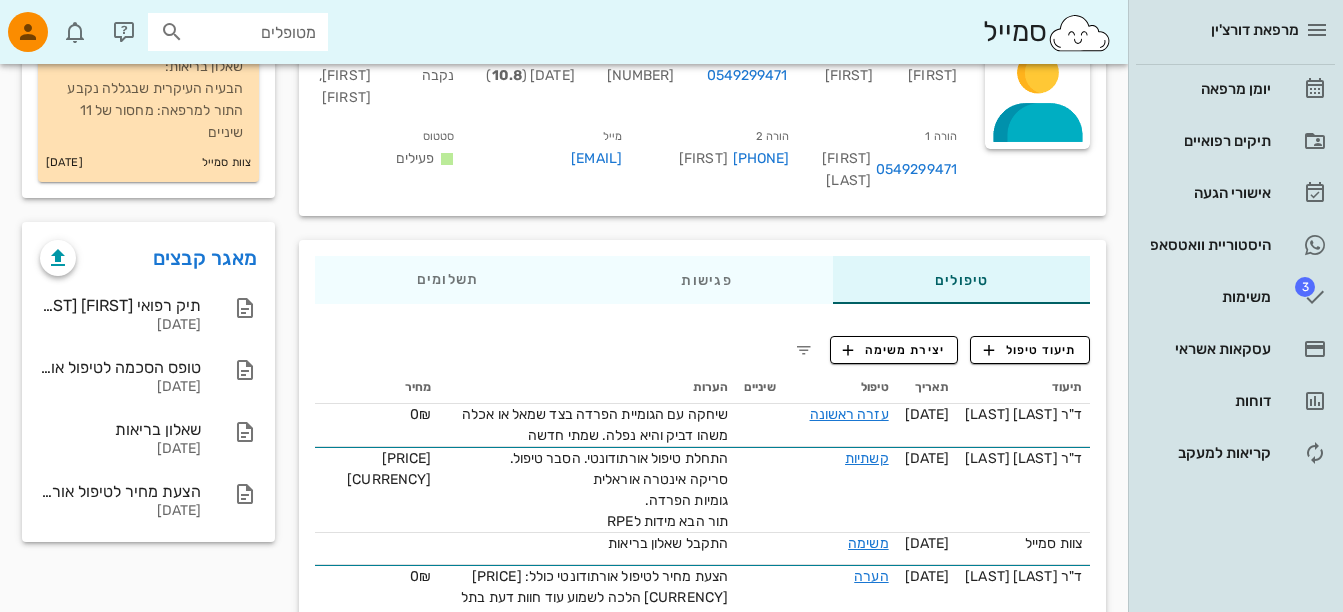 scroll, scrollTop: 0, scrollLeft: 0, axis: both 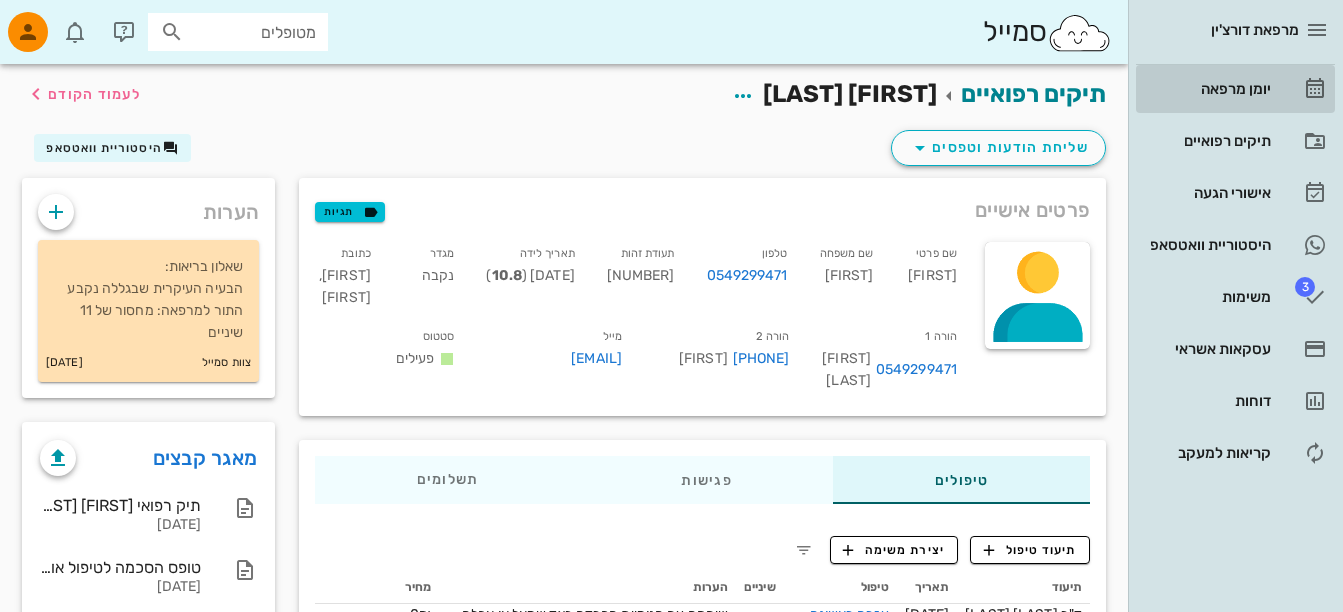 click on "יומן מרפאה" at bounding box center [1207, 89] 